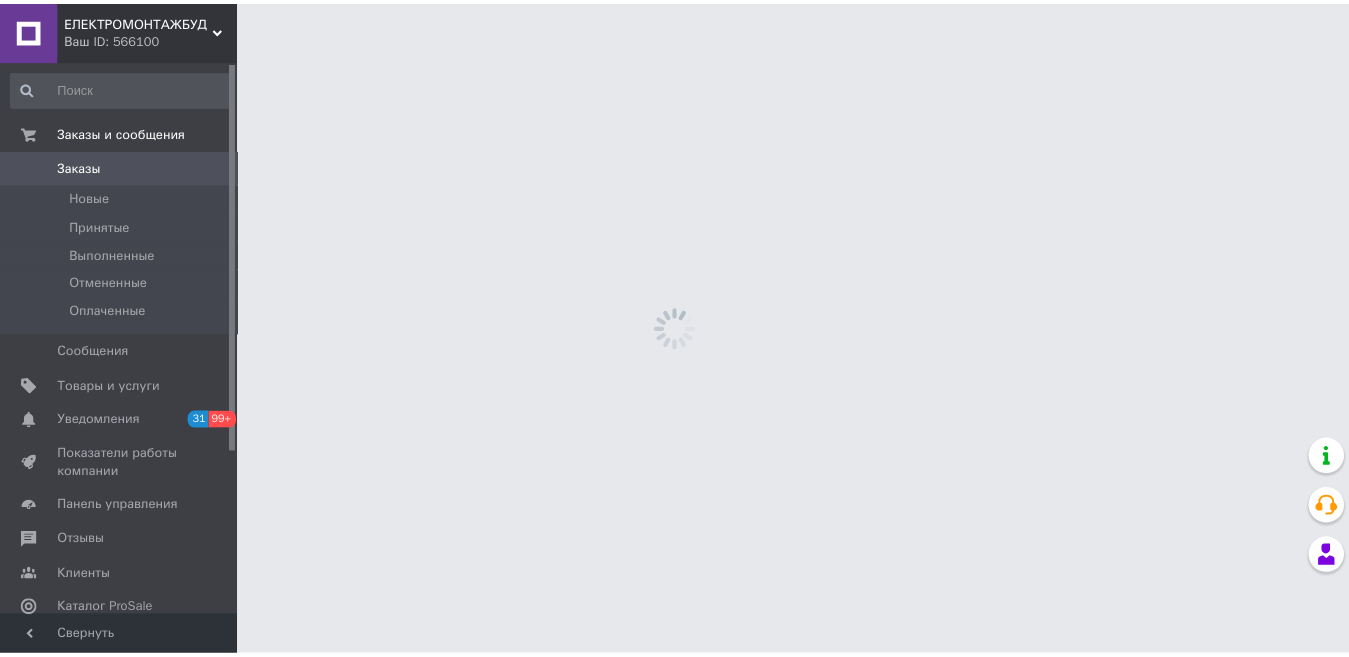 scroll, scrollTop: 0, scrollLeft: 0, axis: both 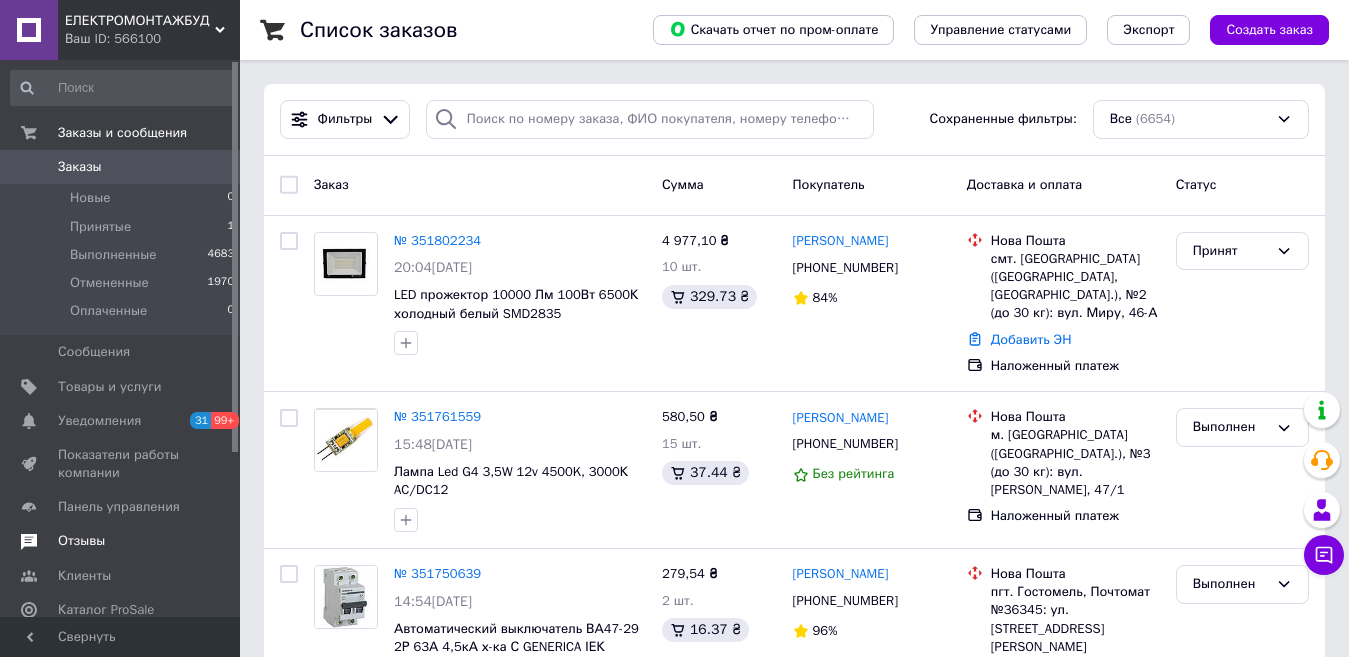 click on "Отзывы" at bounding box center (81, 541) 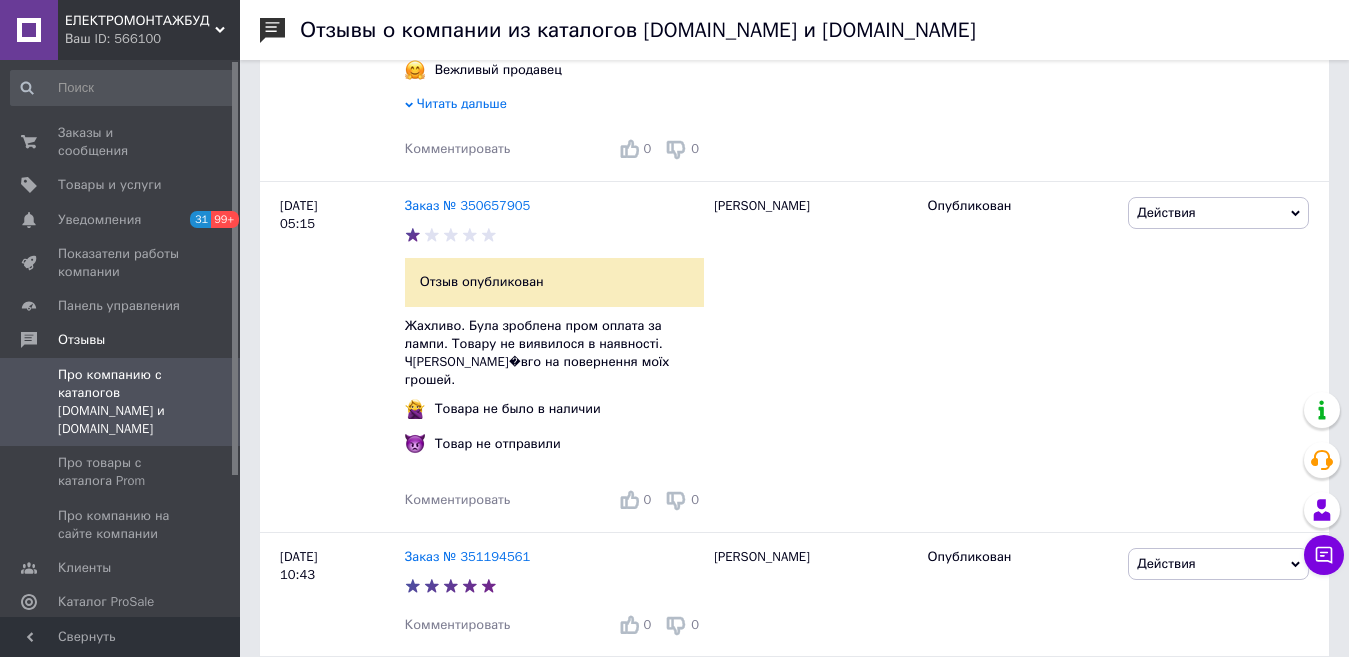 scroll, scrollTop: 941, scrollLeft: 0, axis: vertical 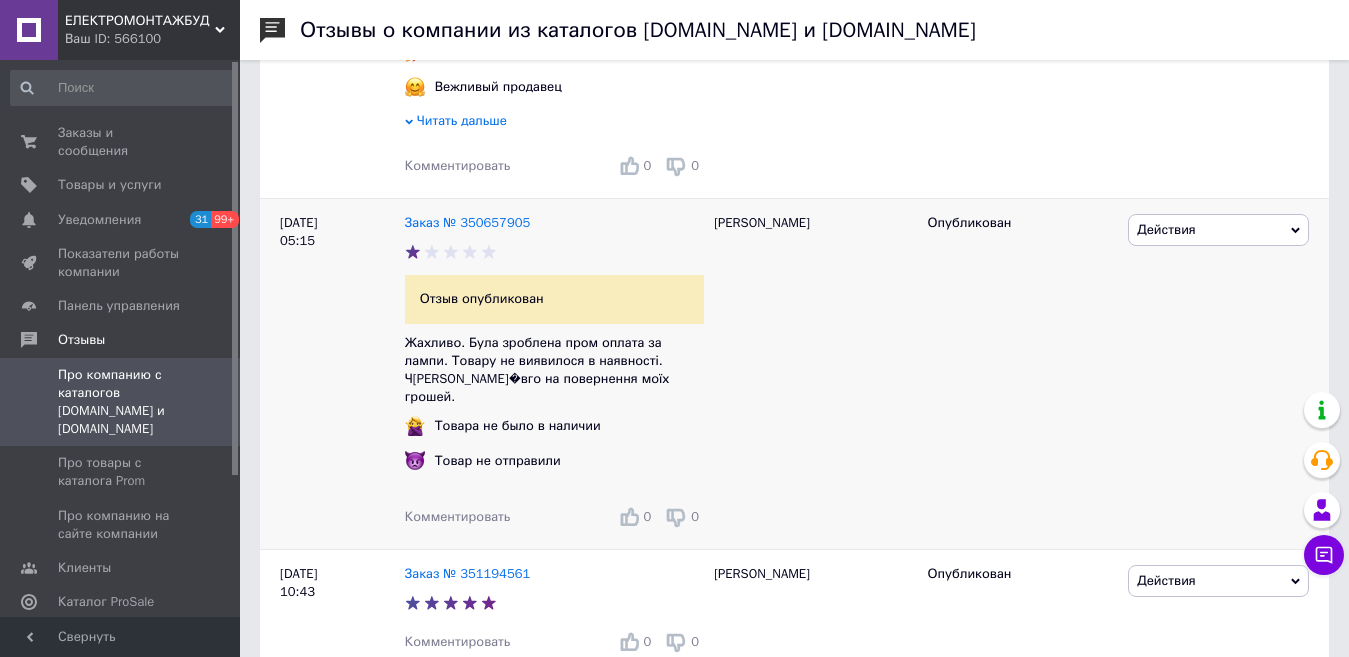 click on "Комментировать" at bounding box center [458, 516] 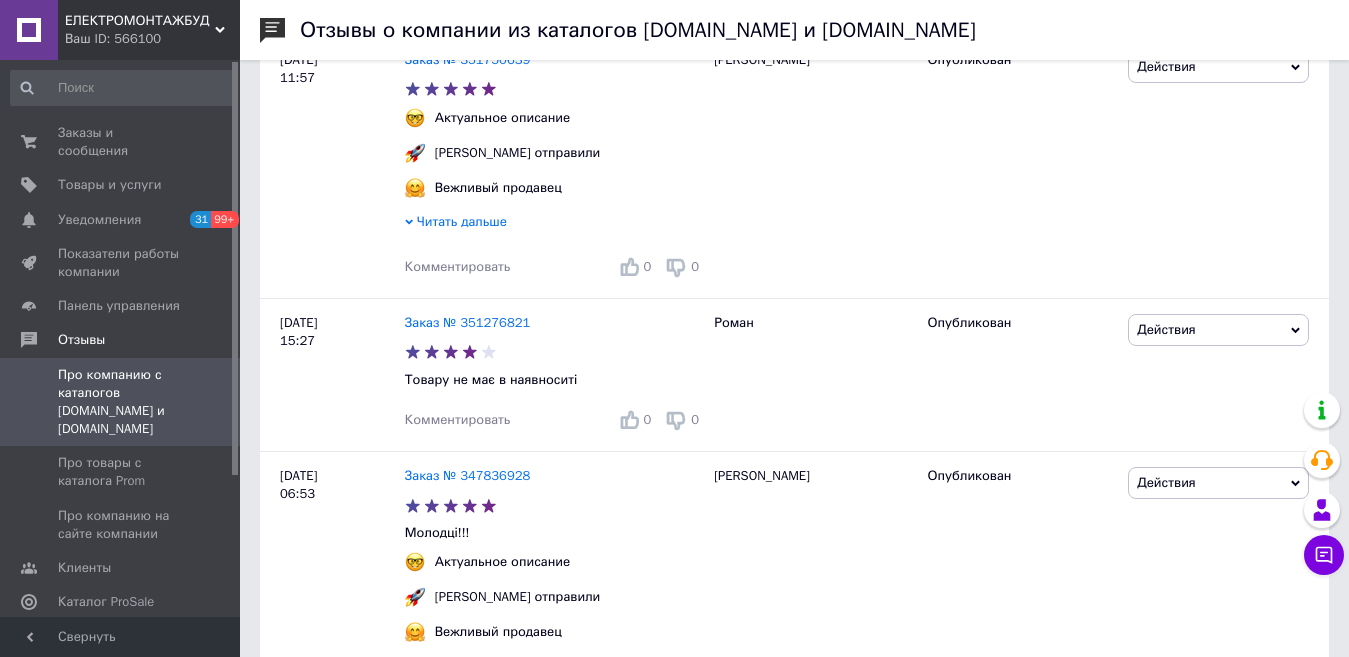 scroll, scrollTop: 405, scrollLeft: 0, axis: vertical 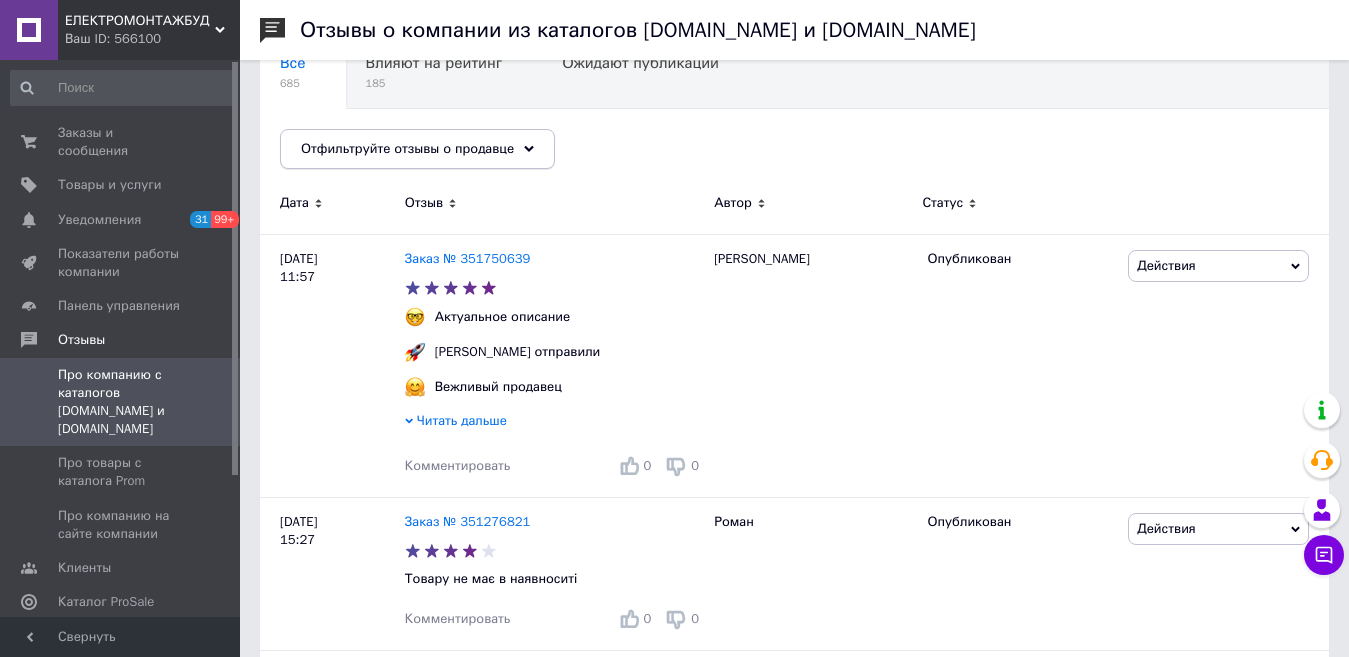 click 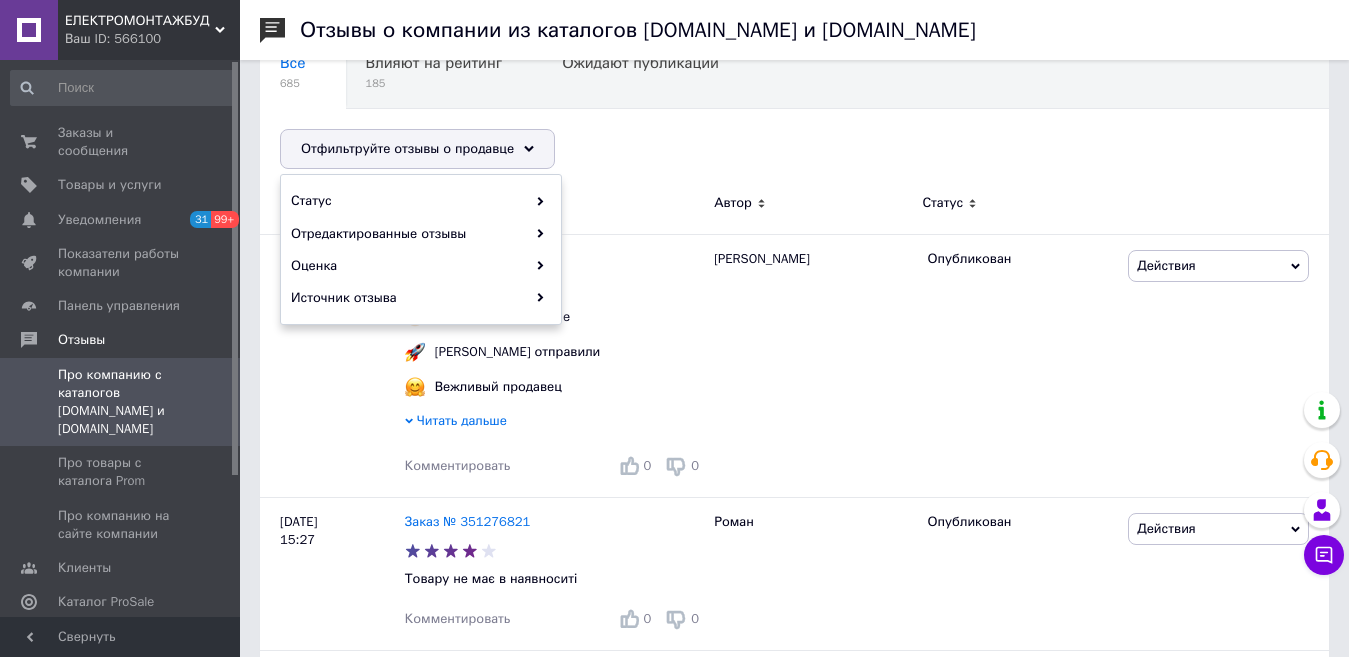 click on "Все 685 Влияют на рейтинг 185 Ожидают публикации 0 Опубликованы без комме... 613 Ok Отфильтровано...  Сохранить" at bounding box center [794, 110] 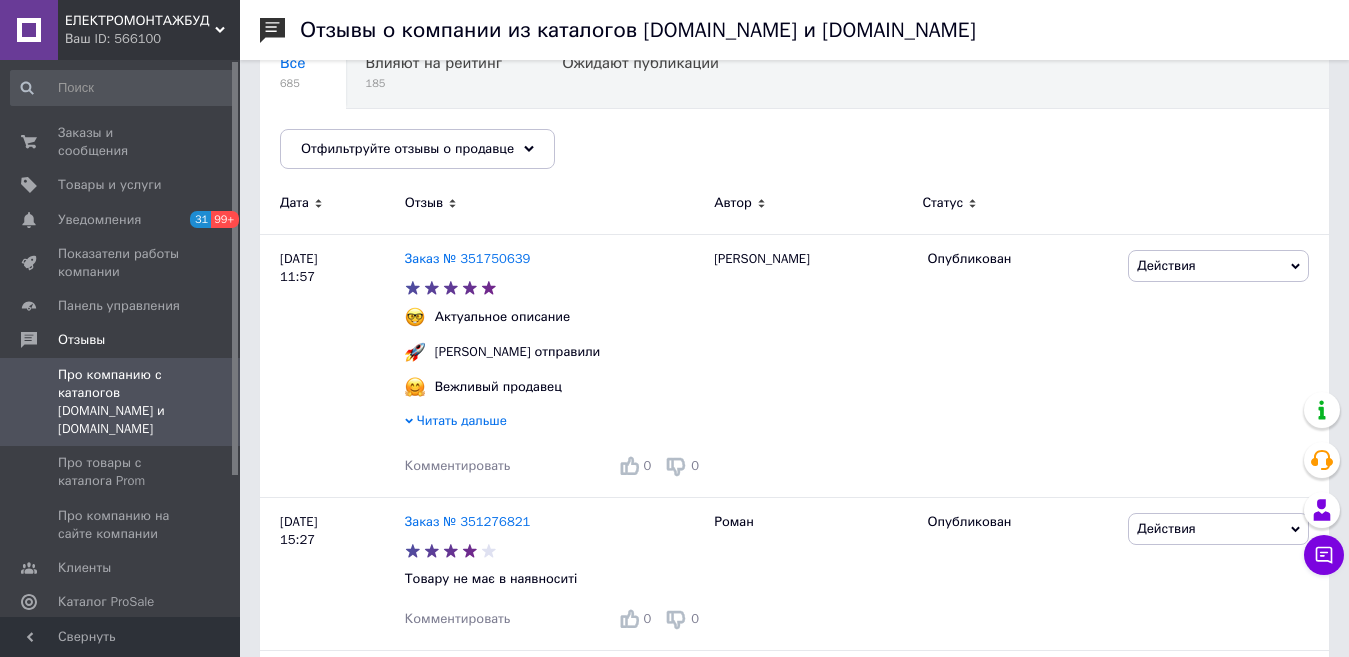 scroll, scrollTop: 0, scrollLeft: 0, axis: both 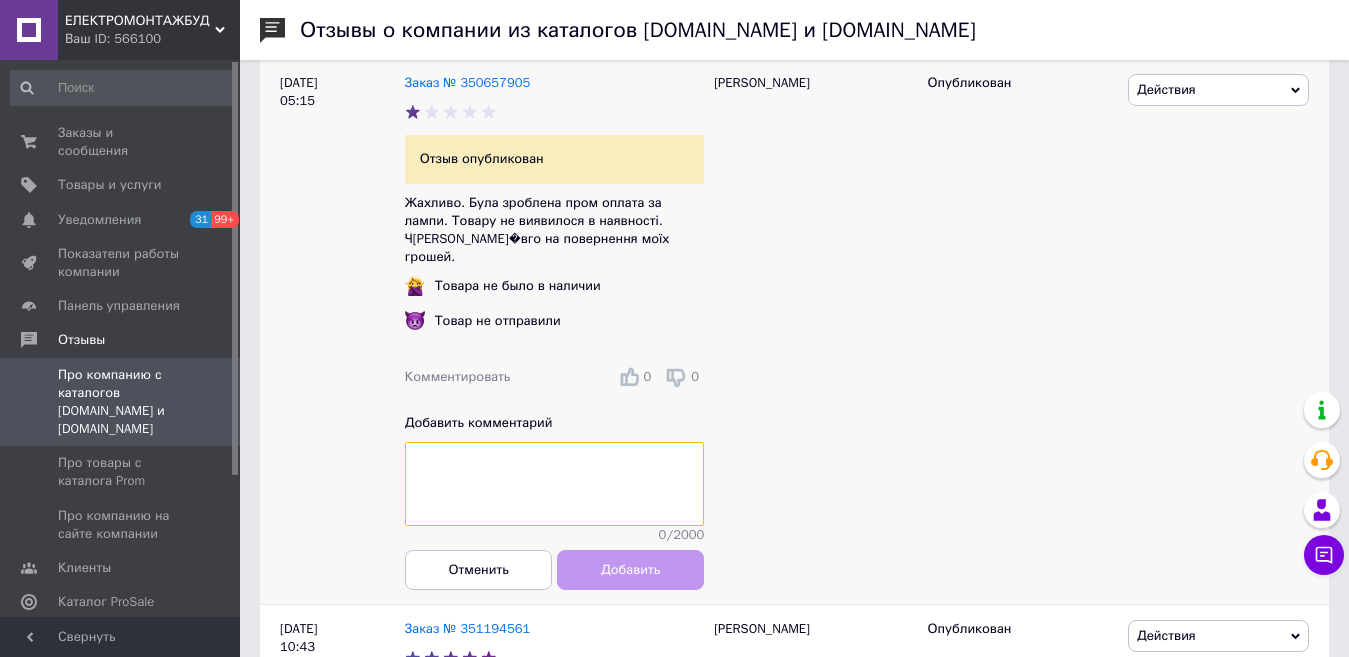 click at bounding box center [554, 484] 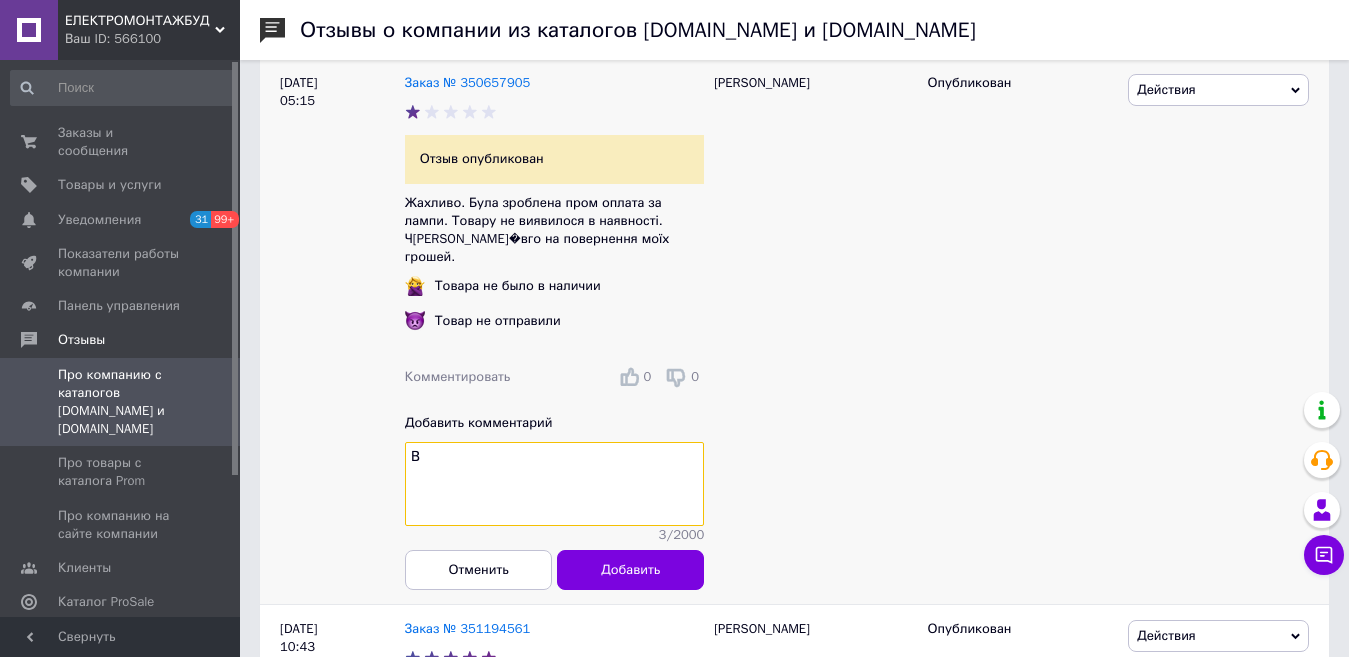 type on "В" 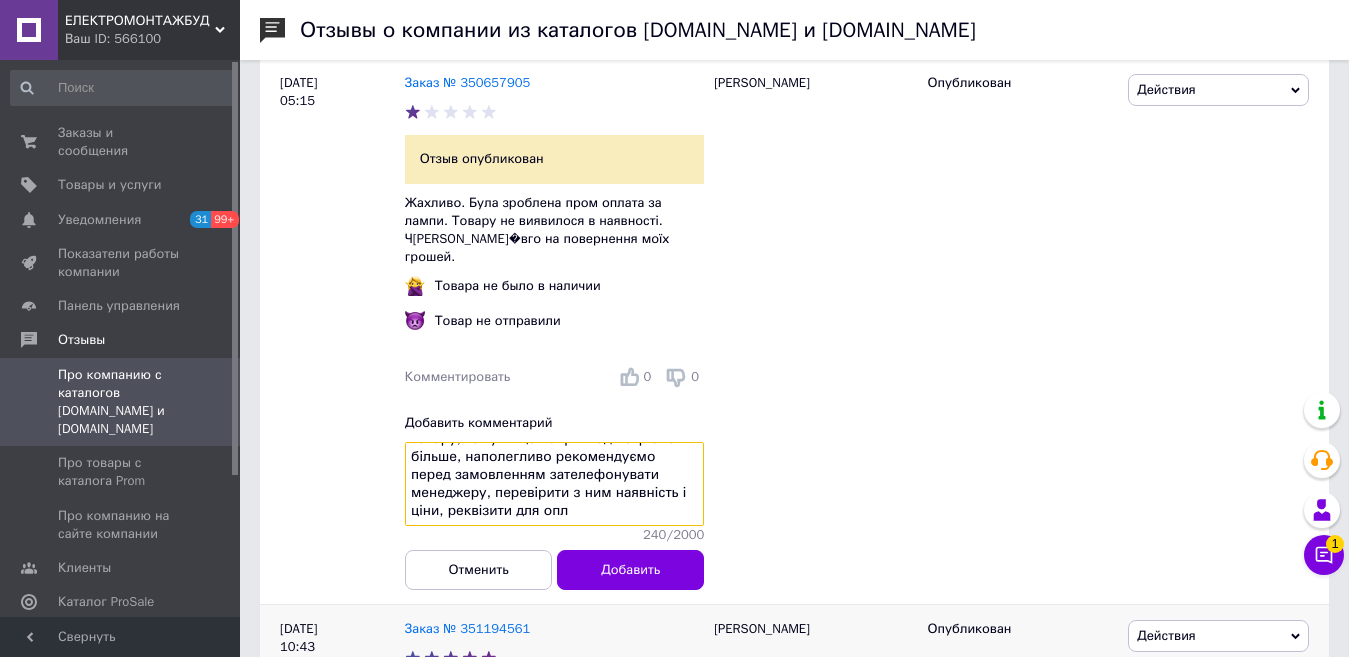 scroll, scrollTop: 57, scrollLeft: 0, axis: vertical 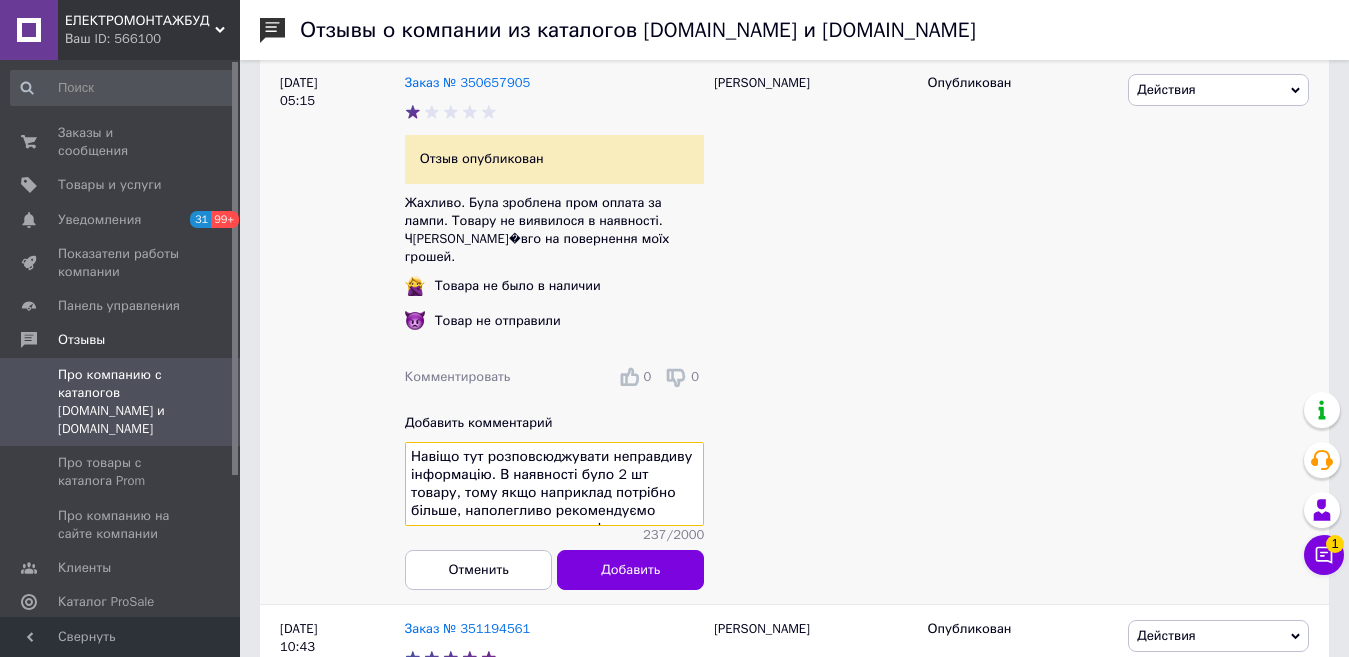 click on "Навіщо тут розповсюджувати неправдиву інформацію. В наявності було 2 шт товару, тому якщо наприклад потрібно більше, наполегливо рекомендуємо перед замовленням зателефонувати менеджеру, перевірити з ним наявність і ціни, куди оплачувати" at bounding box center [554, 484] 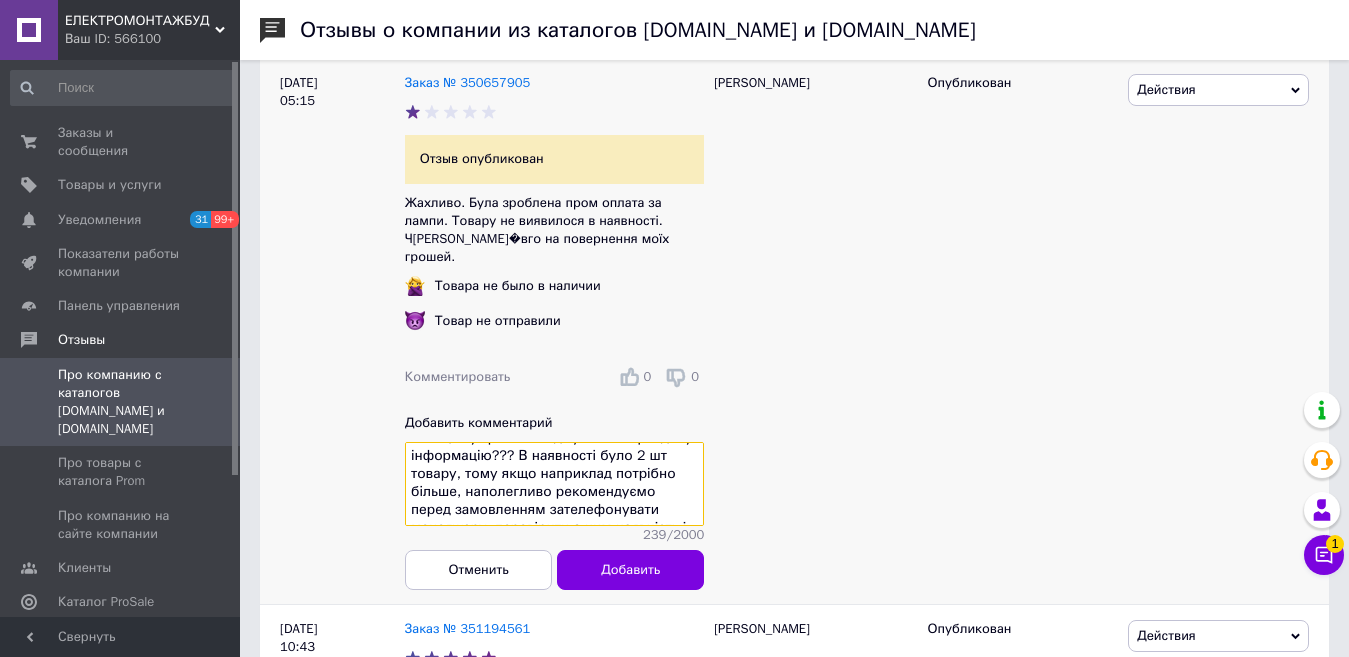 scroll, scrollTop: 22, scrollLeft: 0, axis: vertical 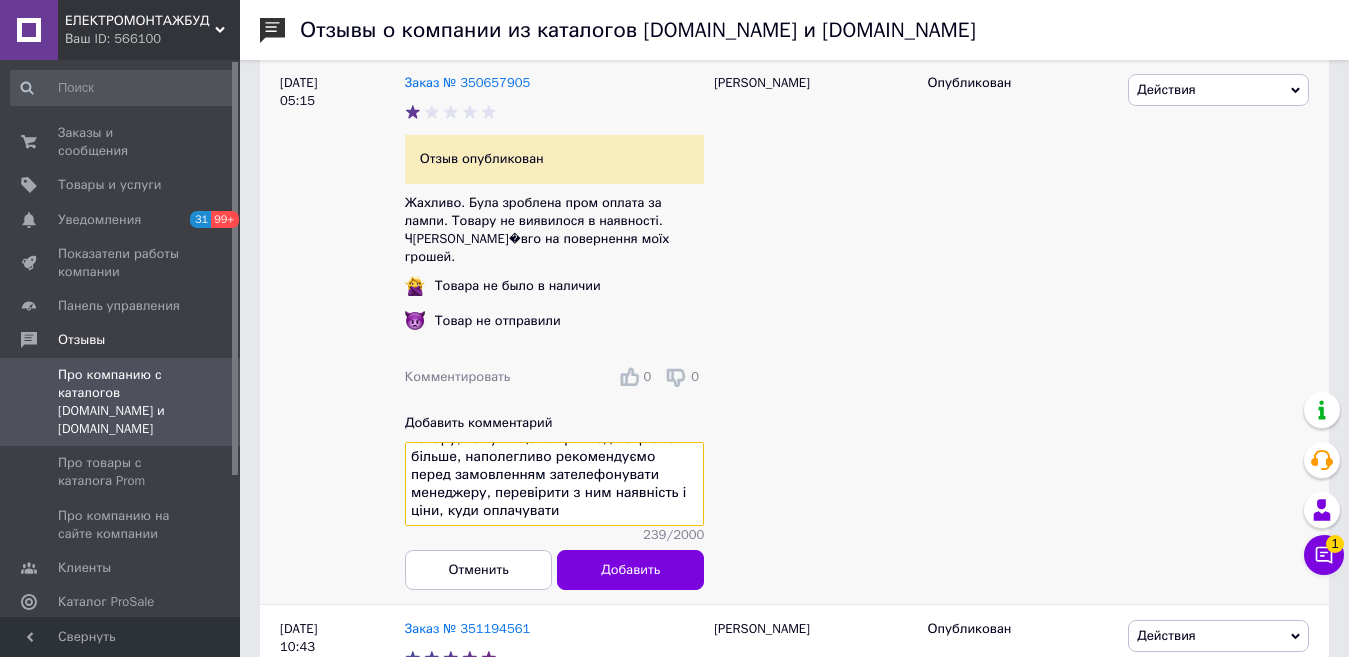 click on "Навіщо тут розповсюджувати неправдиву інформацію??? В наявності було 2 шт товару, тому якщо наприклад потрібно більше, наполегливо рекомендуємо перед замовленням зателефонувати менеджеру, перевірити з ним наявність і ціни, куди оплачувати" at bounding box center [554, 484] 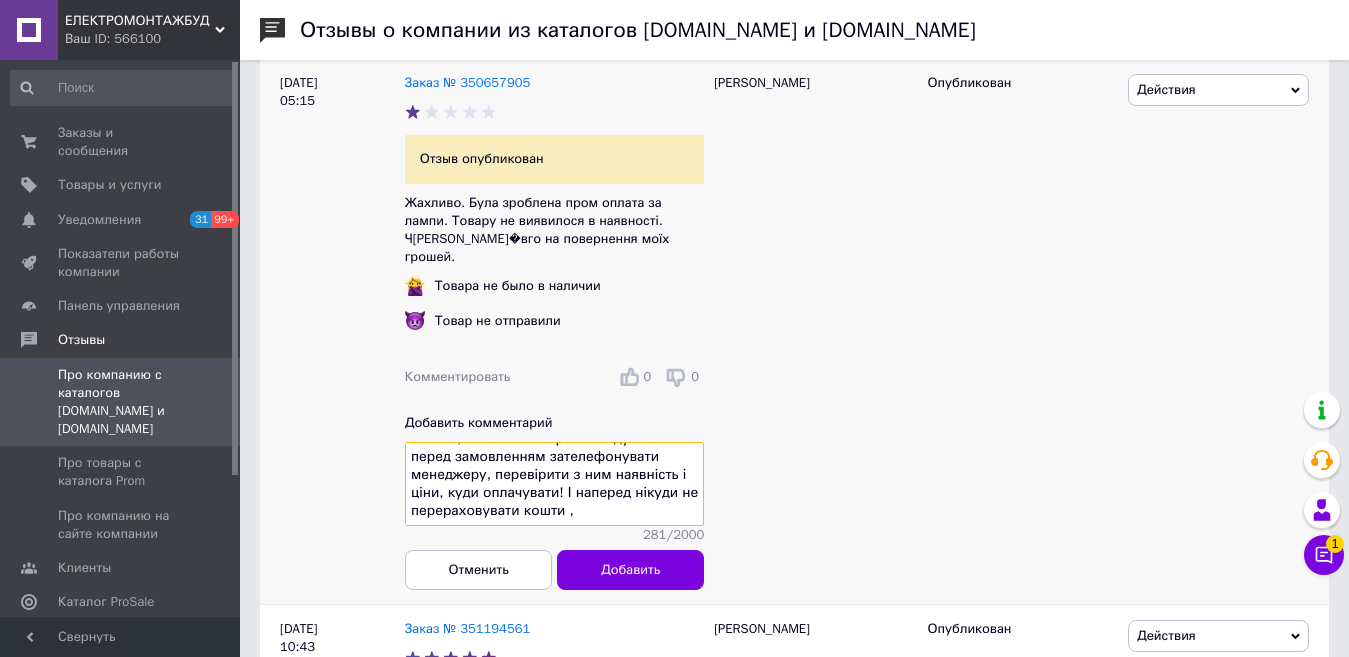 scroll, scrollTop: 91, scrollLeft: 0, axis: vertical 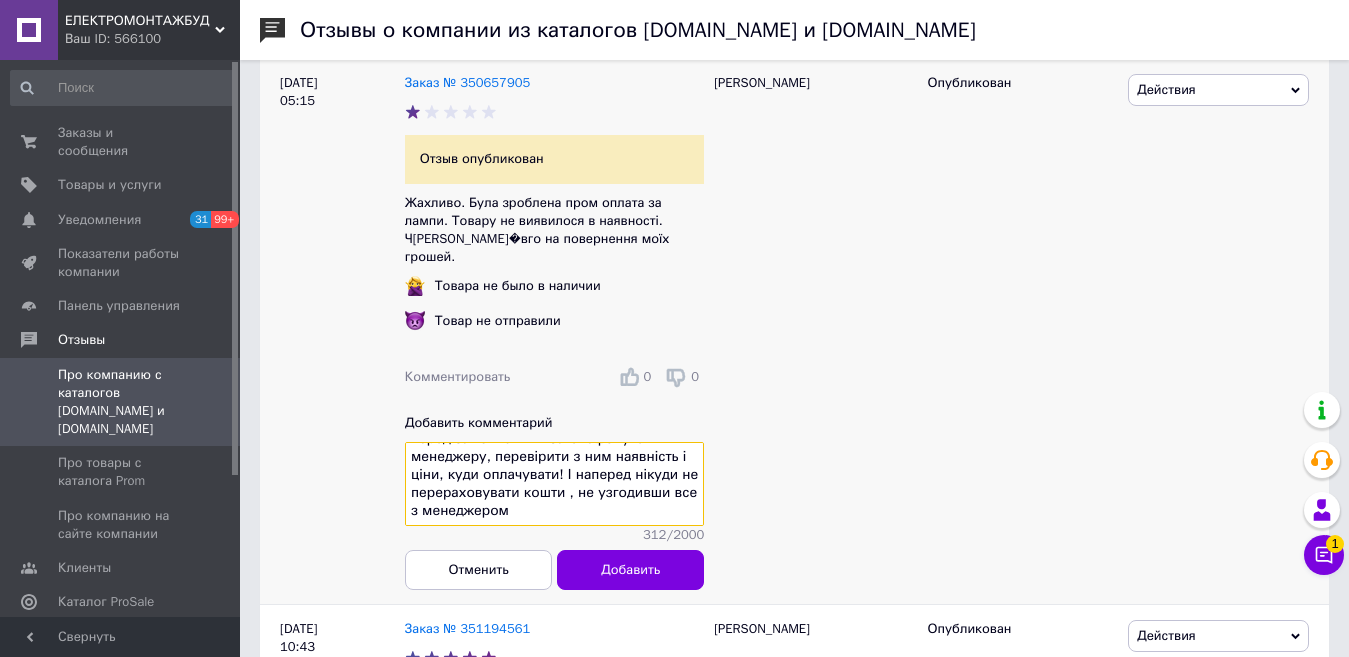 click on "Навіщо тут розповсюджувати неправдиву інформацію??? В наявності було 2 шт товару, тому якщо наприклад потрібно більше, наполегливо рекомендуємо перед замовленням зателефонувати менеджеру, перевірити з ним наявність і ціни, куди оплачувати! І наперед нікуди не перераховувати кошти , не узгодивши все з менеджером" at bounding box center [554, 484] 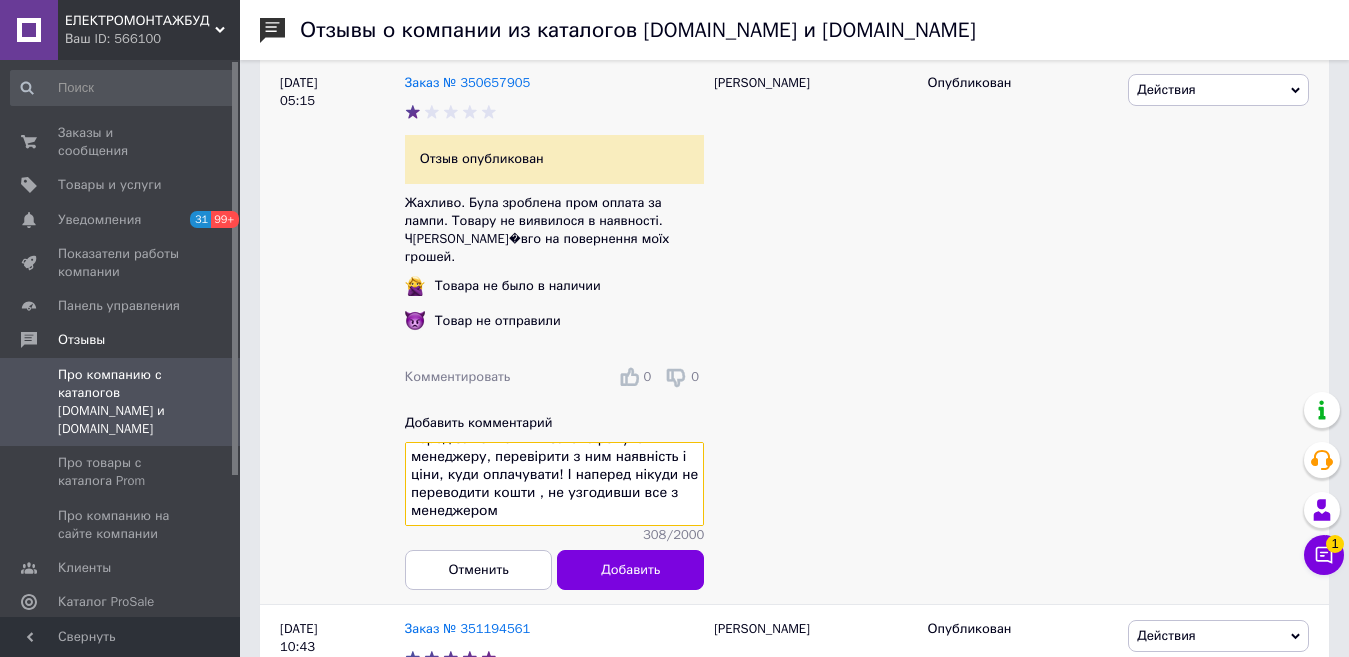 click on "Навіщо тут розповсюджувати неправдиву інформацію??? В наявності було 2 шт товару, тому якщо наприклад потрібно більше, наполегливо рекомендуємо перед замовленням зателефонувати менеджеру, перевірити з ним наявність і ціни, куди оплачувати! І наперед нікуди не переводити кошти , не узгодивши все з менеджером" at bounding box center (554, 484) 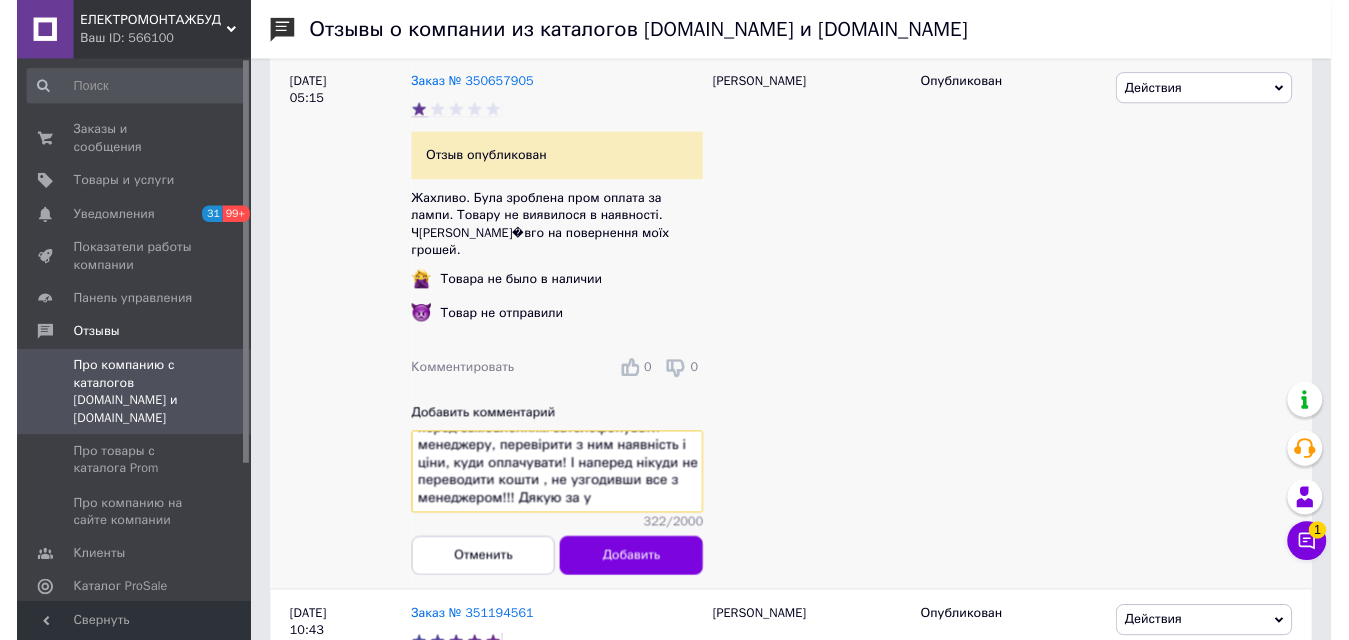 scroll, scrollTop: 110, scrollLeft: 0, axis: vertical 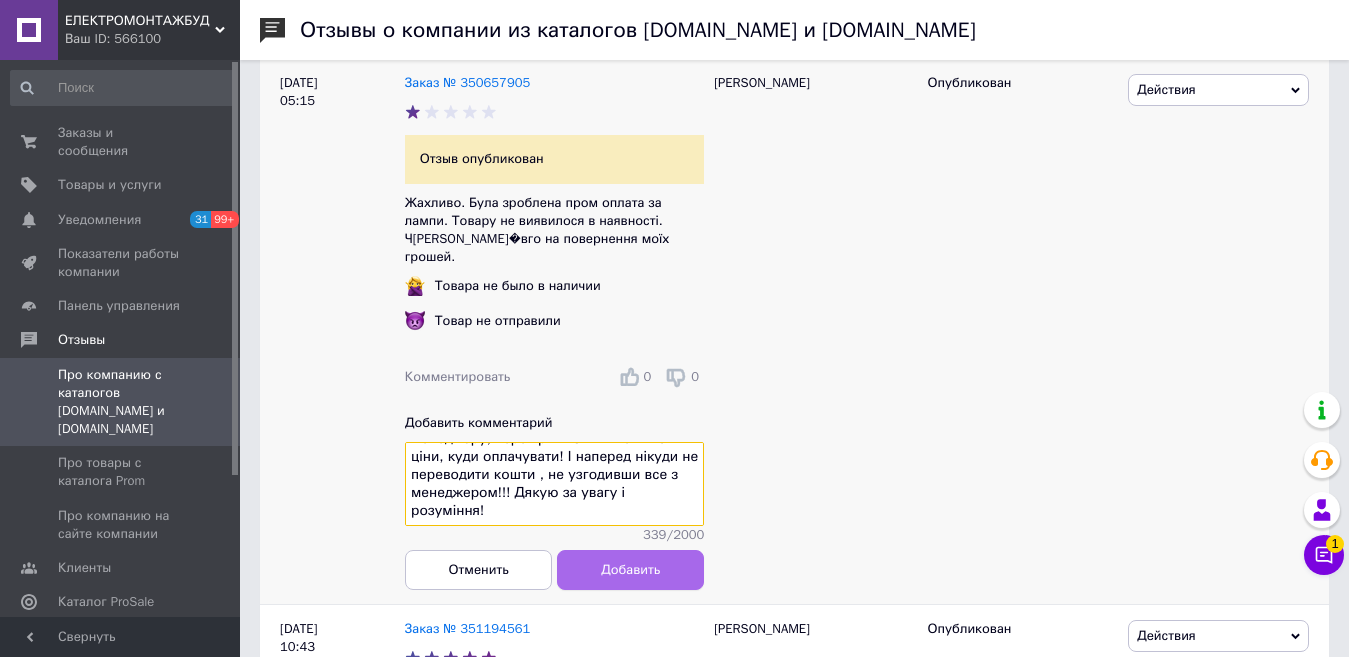 type on "Навіщо тут розповсюджувати неправдиву інформацію??? В наявності було 2 шт товару, тому якщо наприклад потрібно більше, наполегливо рекомендуємо перед замовленням зателефонувати менеджеру, перевірити з ним наявність і ціни, куди оплачувати! І наперед нікуди не переводити кошти , не узгодивши все з менеджером!!! Дякую за увагу і розуміння!" 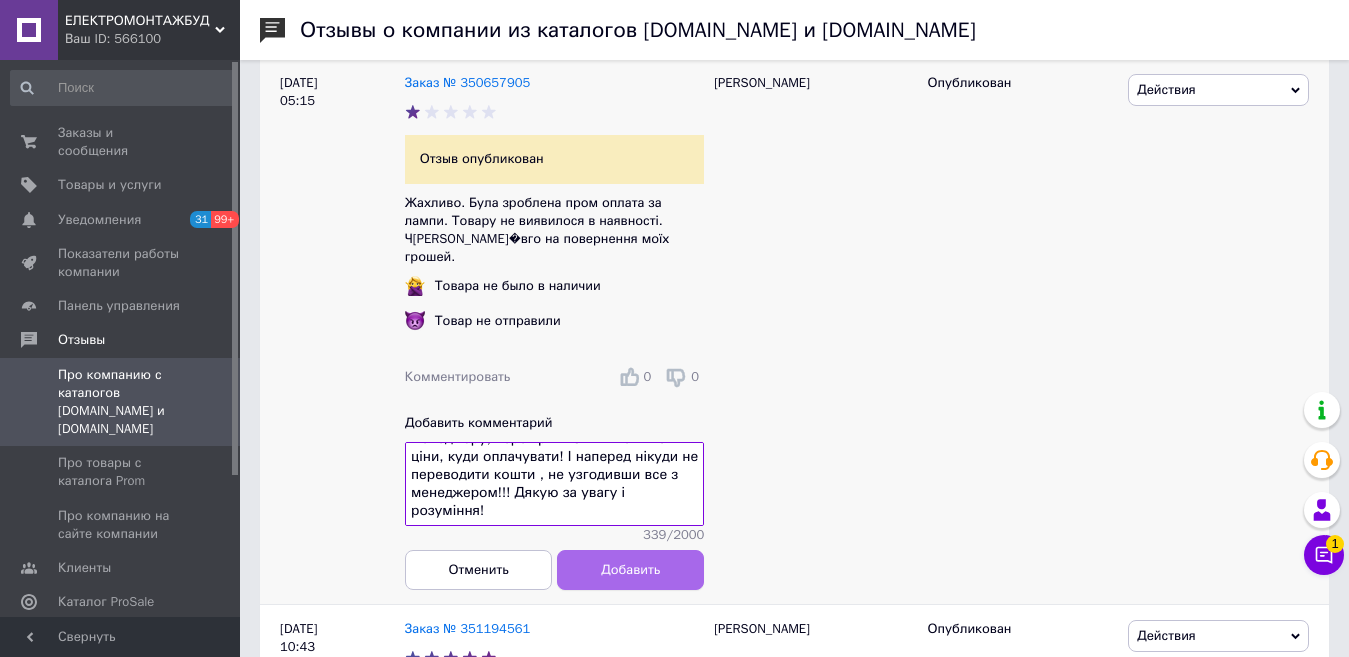 click on "Добавить" at bounding box center (630, 569) 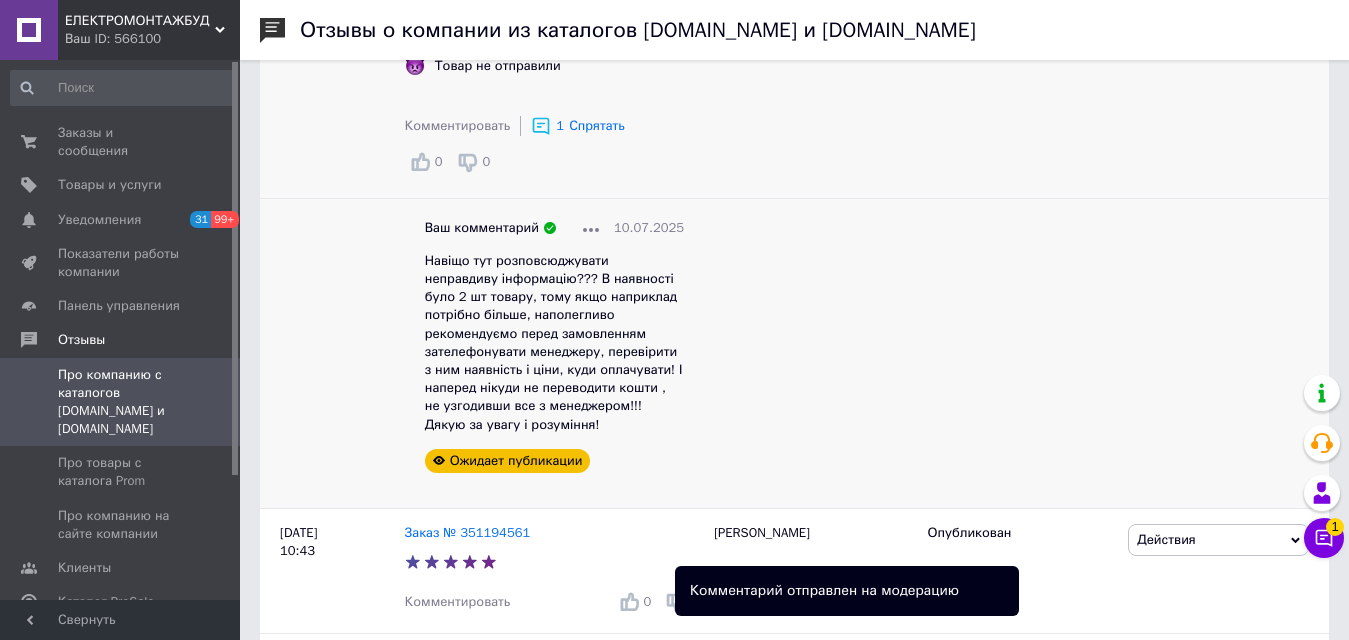 scroll, scrollTop: 1318, scrollLeft: 0, axis: vertical 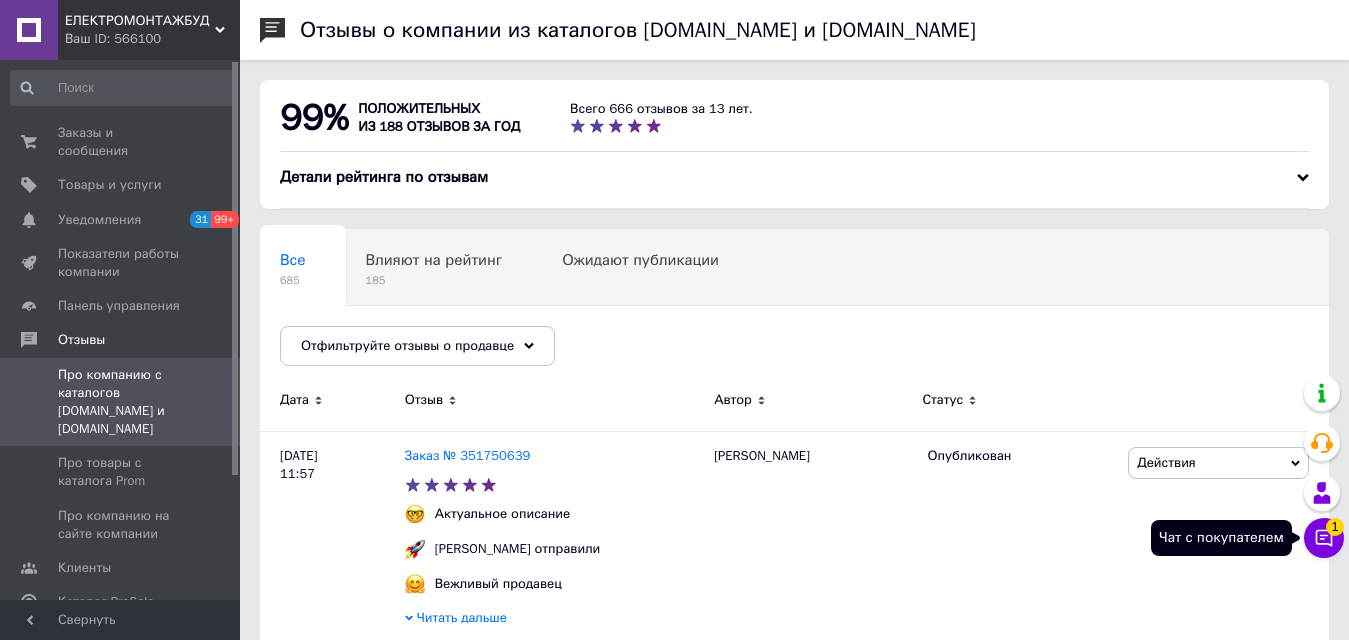 click 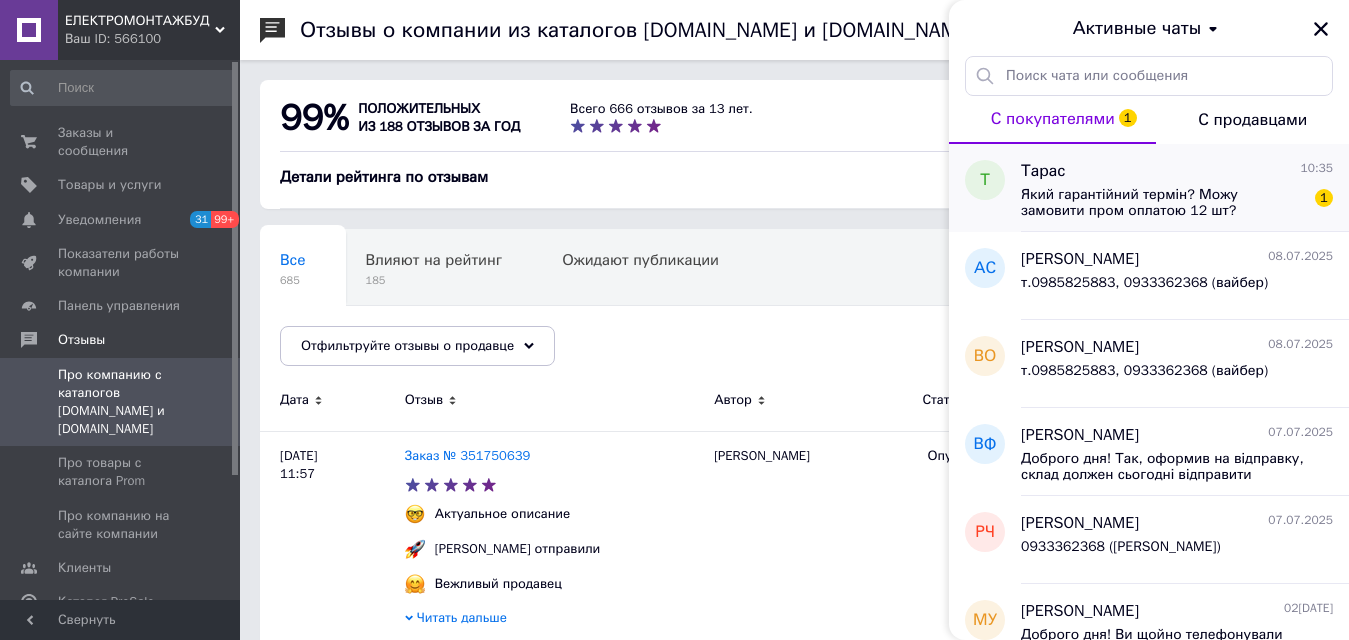 click on "Який гарантійний термін? Можу замовити пром оплатою 12 шт?" at bounding box center (1163, 203) 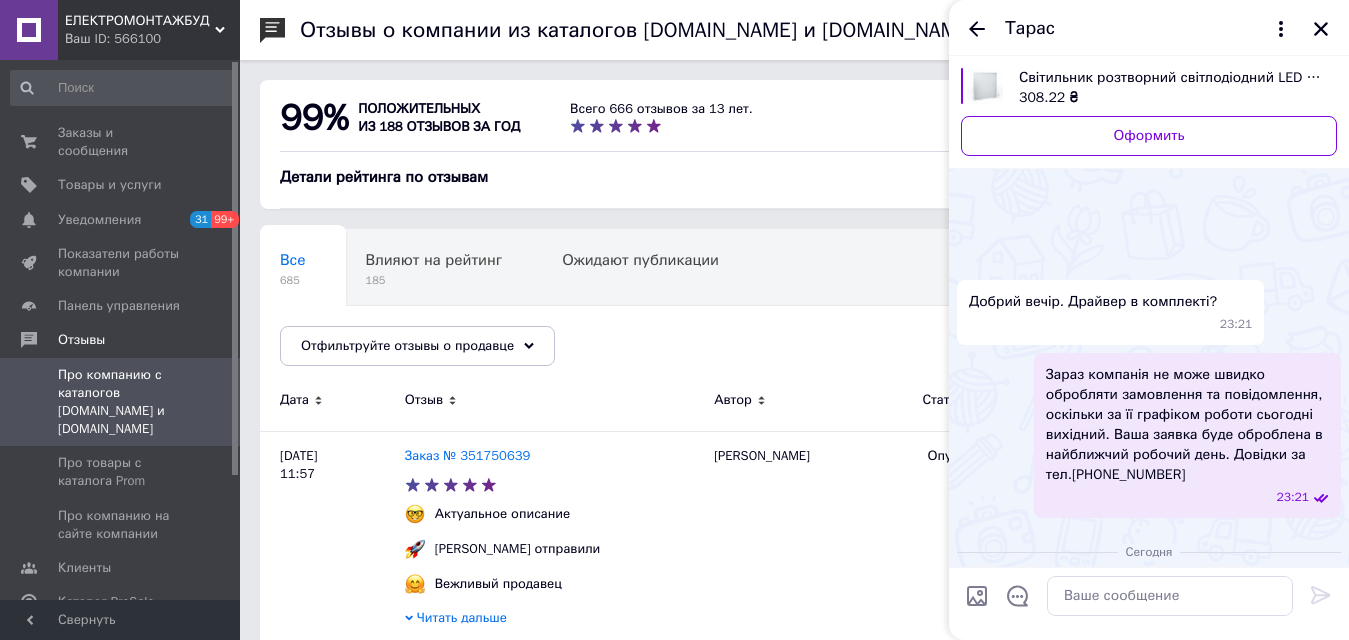 scroll, scrollTop: 214, scrollLeft: 0, axis: vertical 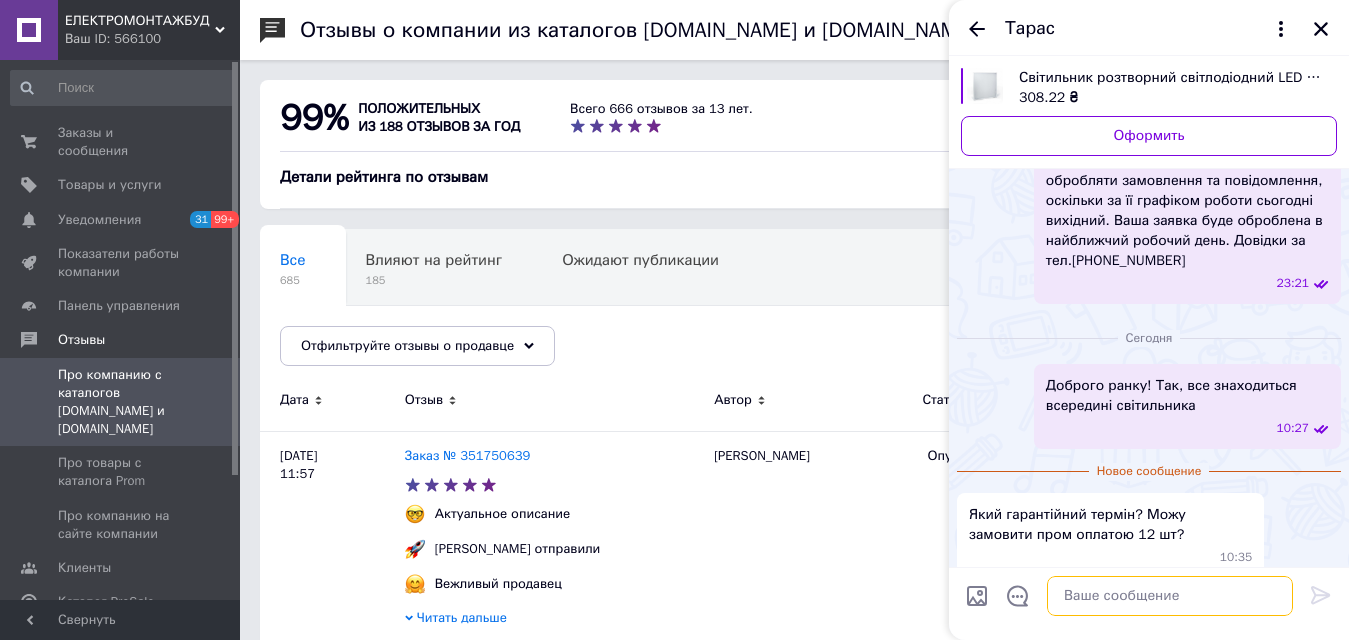 click at bounding box center [1170, 596] 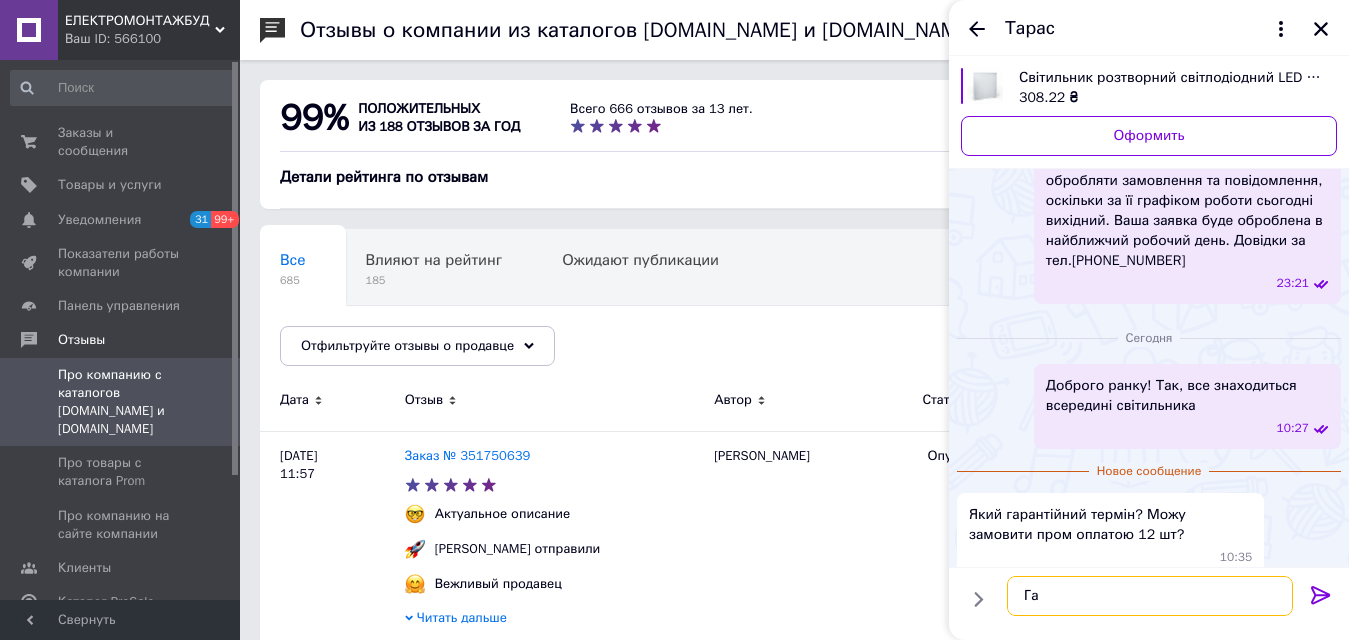 type on "Г" 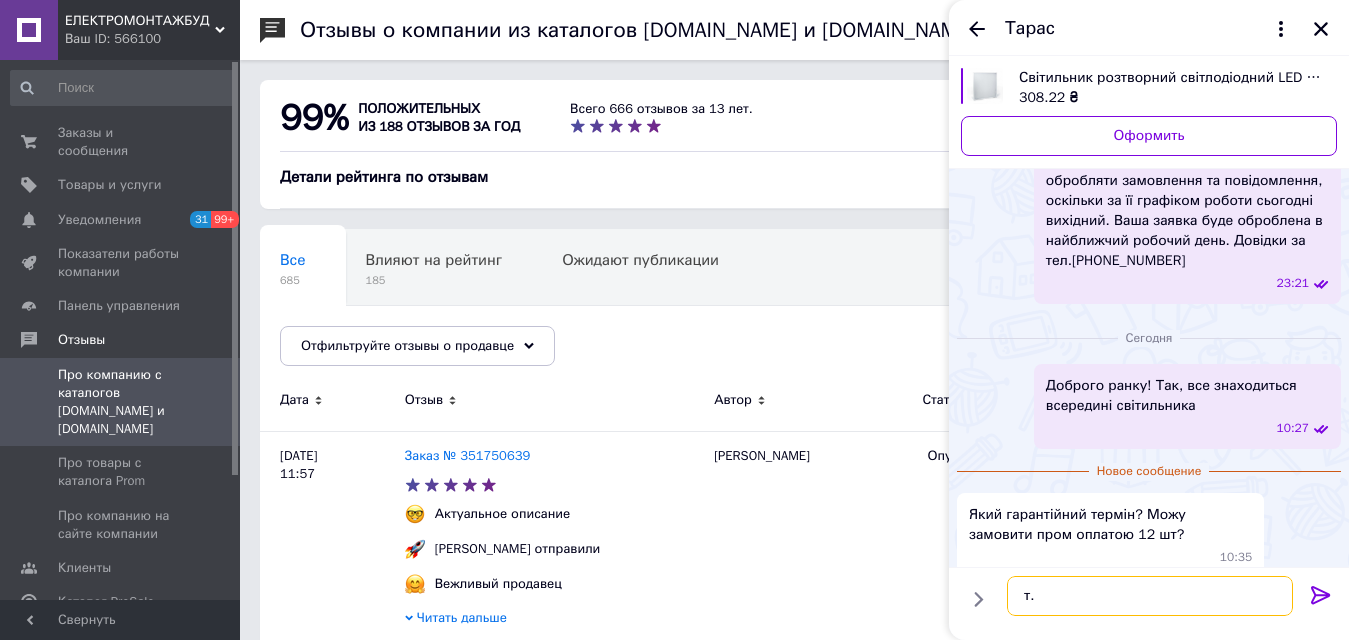 type on "т" 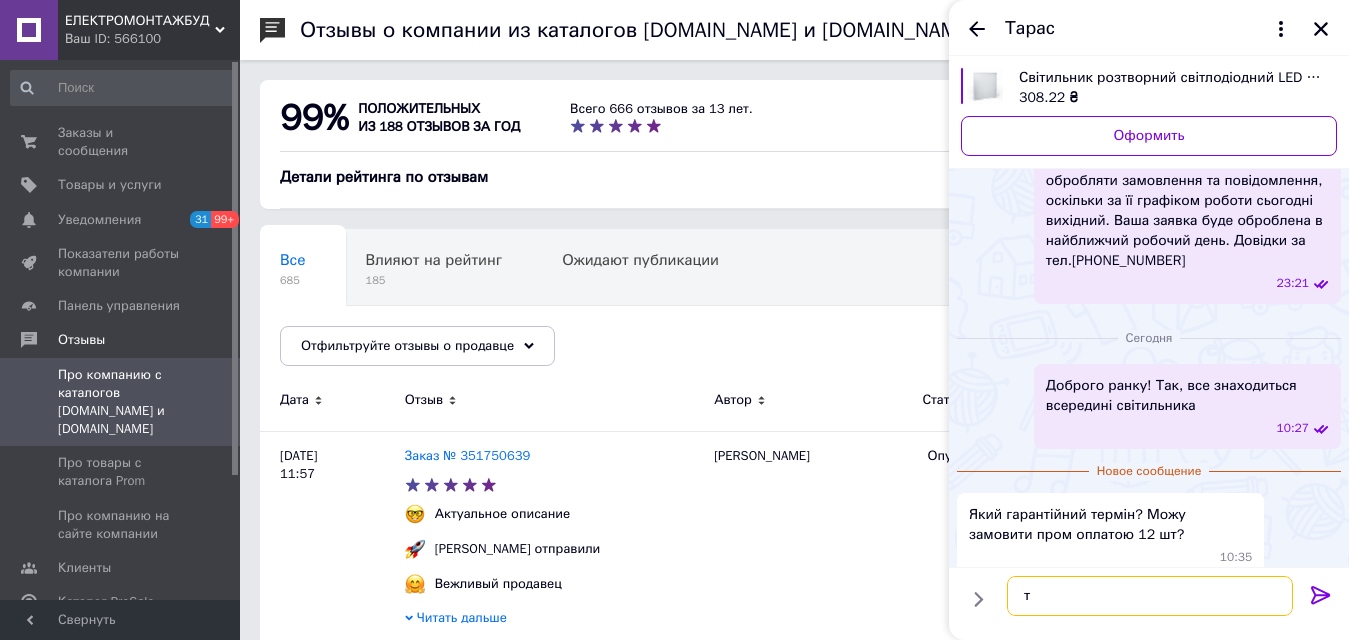 type 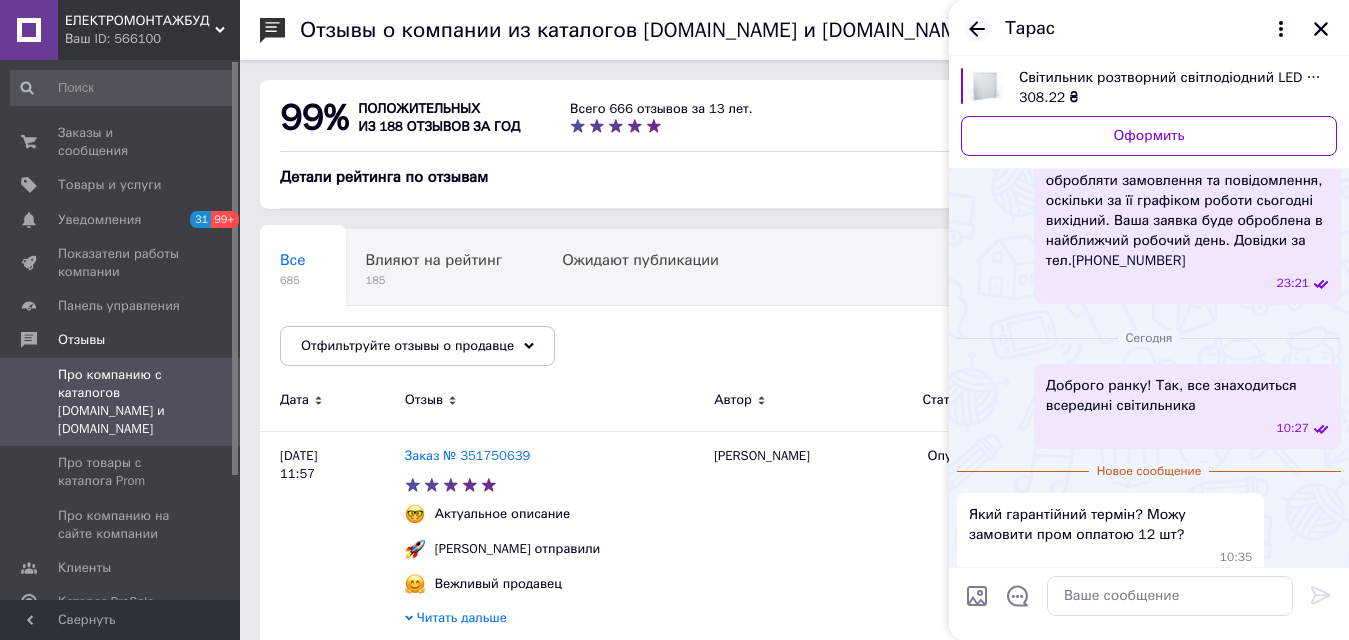 click 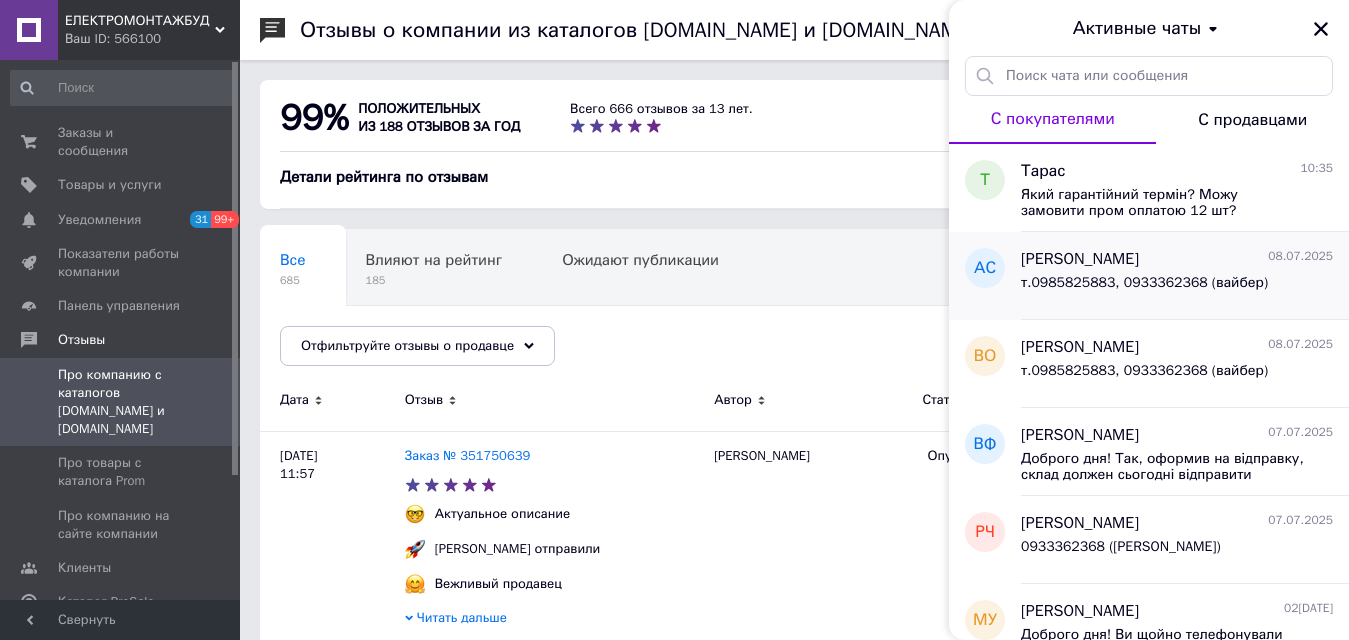click on "т.0985825883, 0933362368 (вайбер)" at bounding box center [1144, 289] 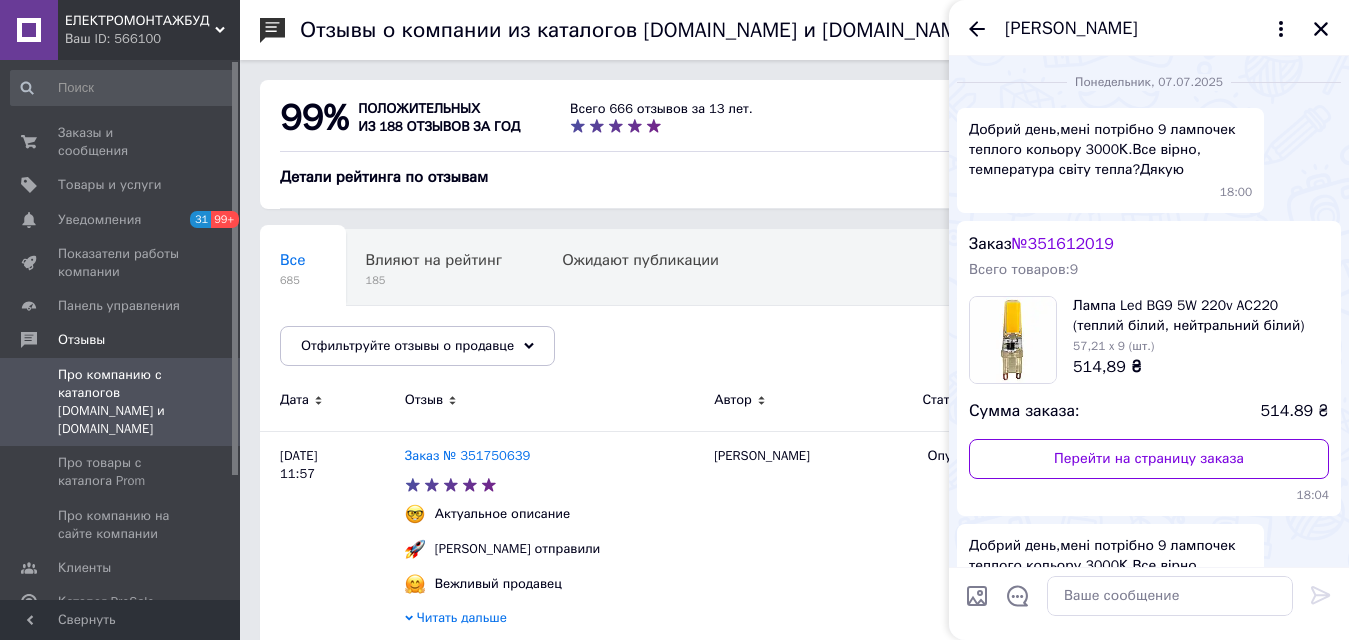 scroll, scrollTop: 228, scrollLeft: 0, axis: vertical 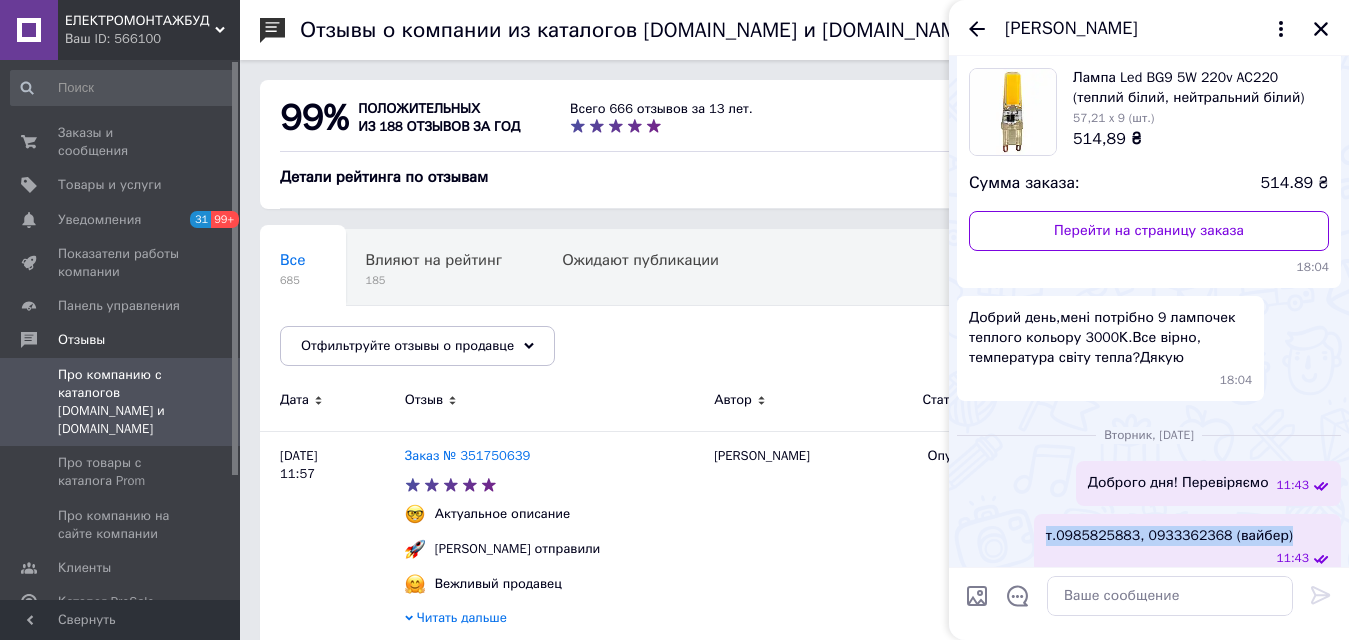 drag, startPoint x: 1047, startPoint y: 538, endPoint x: 1274, endPoint y: 532, distance: 227.07928 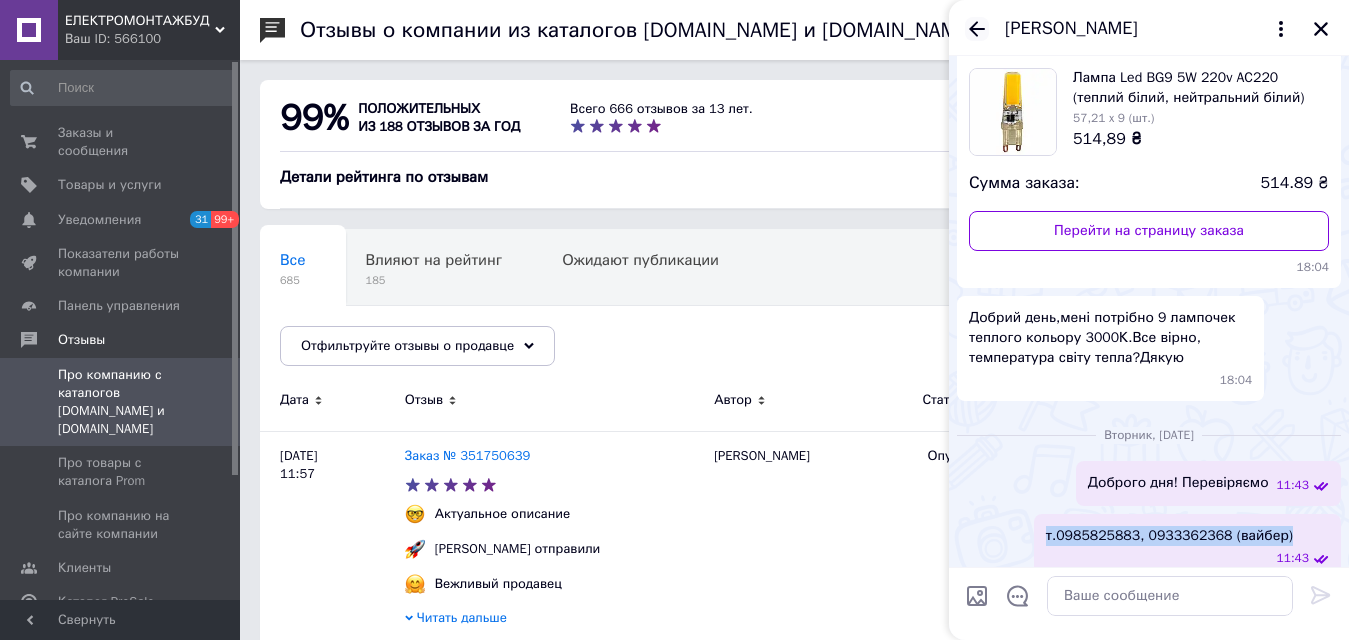 click 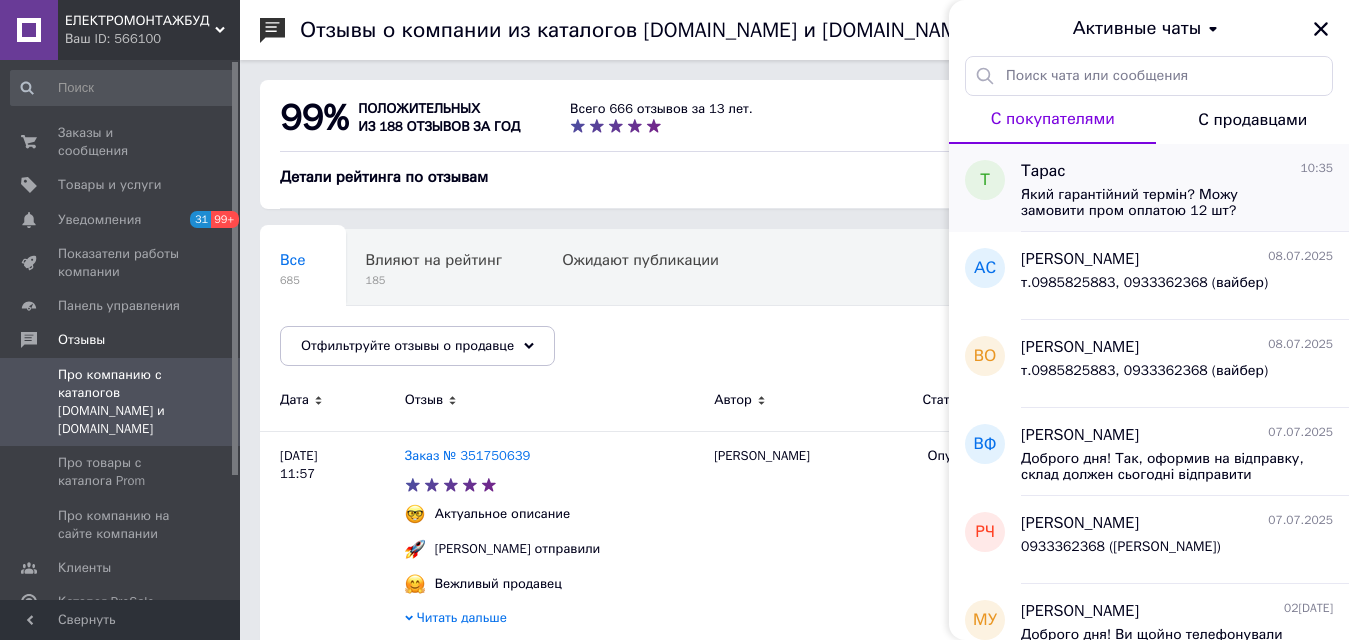 click on "Який гарантійний термін? Можу замовити пром оплатою 12 шт?" at bounding box center (1163, 203) 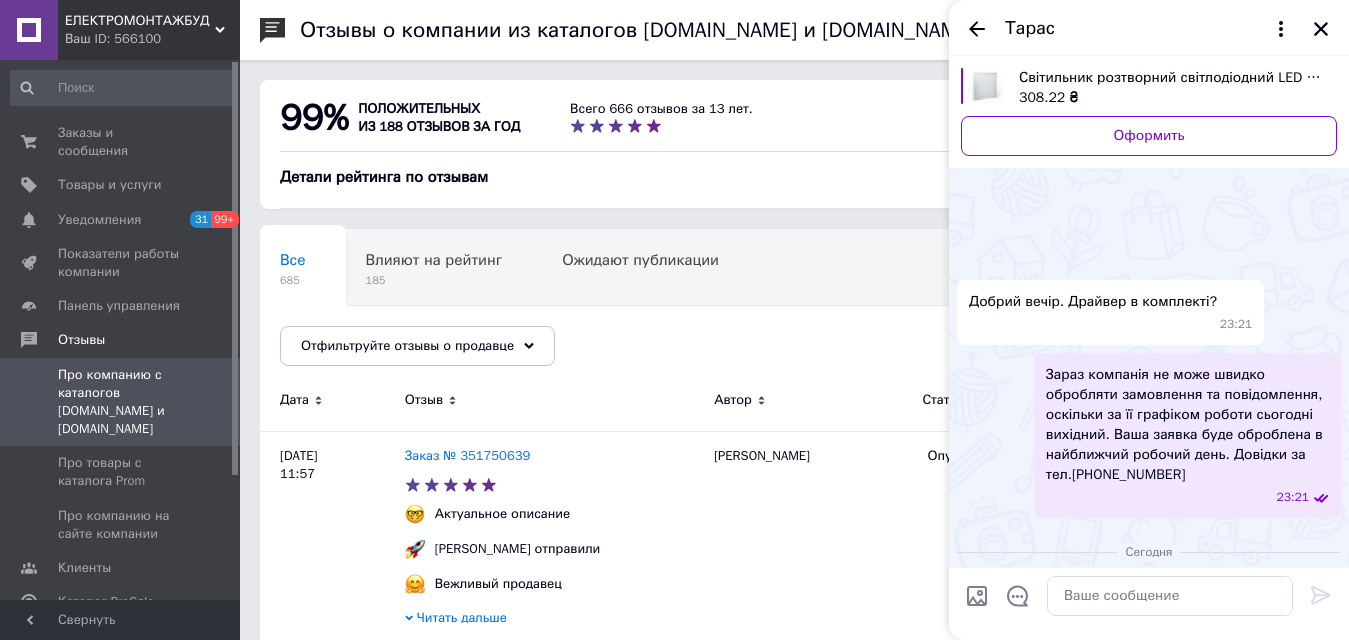 scroll, scrollTop: 178, scrollLeft: 0, axis: vertical 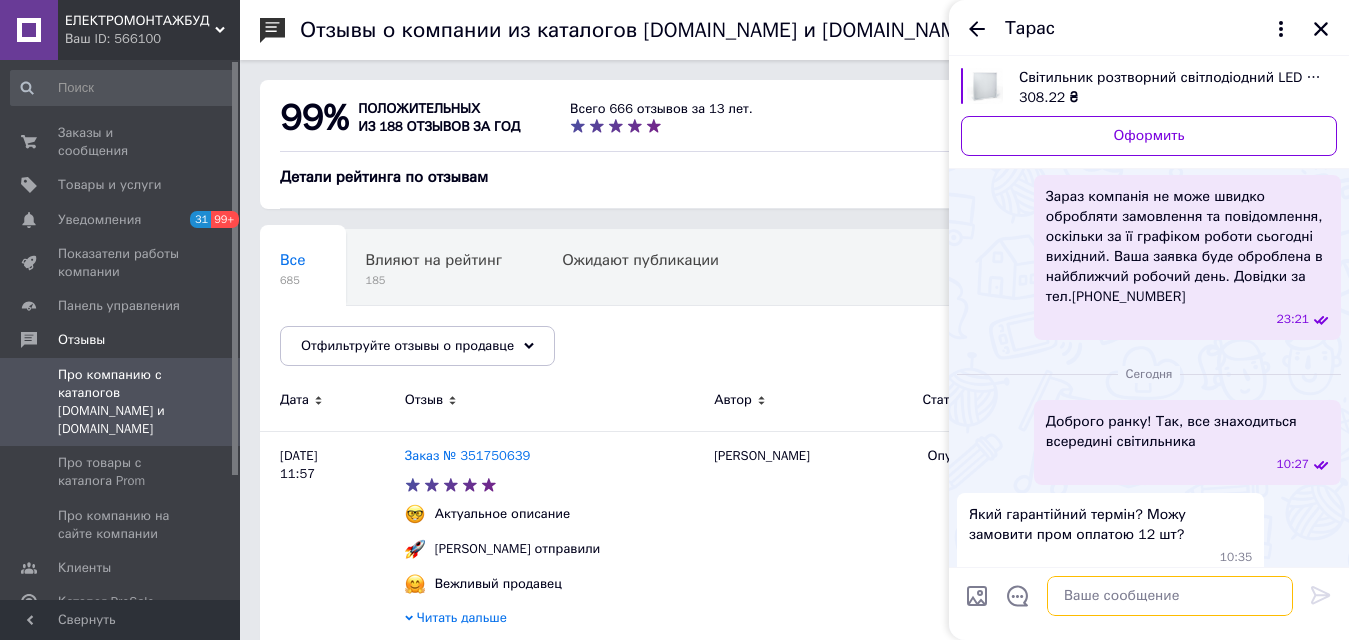 click at bounding box center [1170, 596] 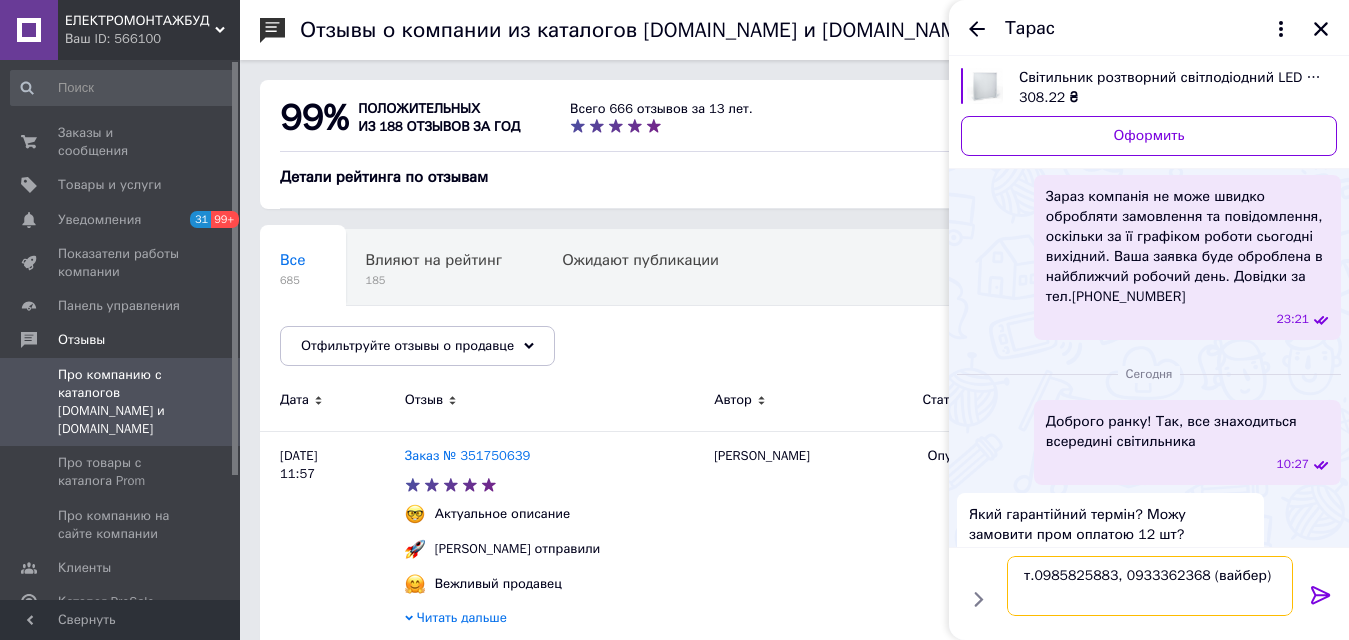 click on "т.0985825883, 0933362368 (вайбер)" at bounding box center (1150, 586) 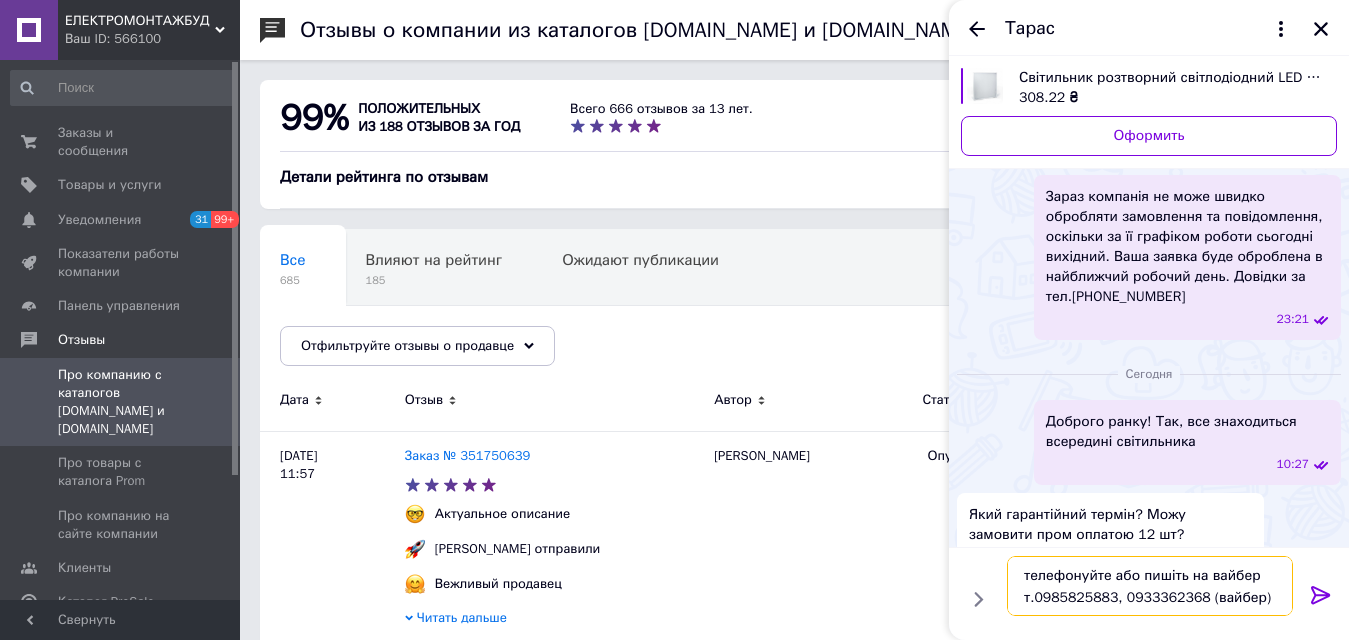 type on "телефонуйте або пишіть на вайбер т.0985825883, 0933362368 (вайбер)" 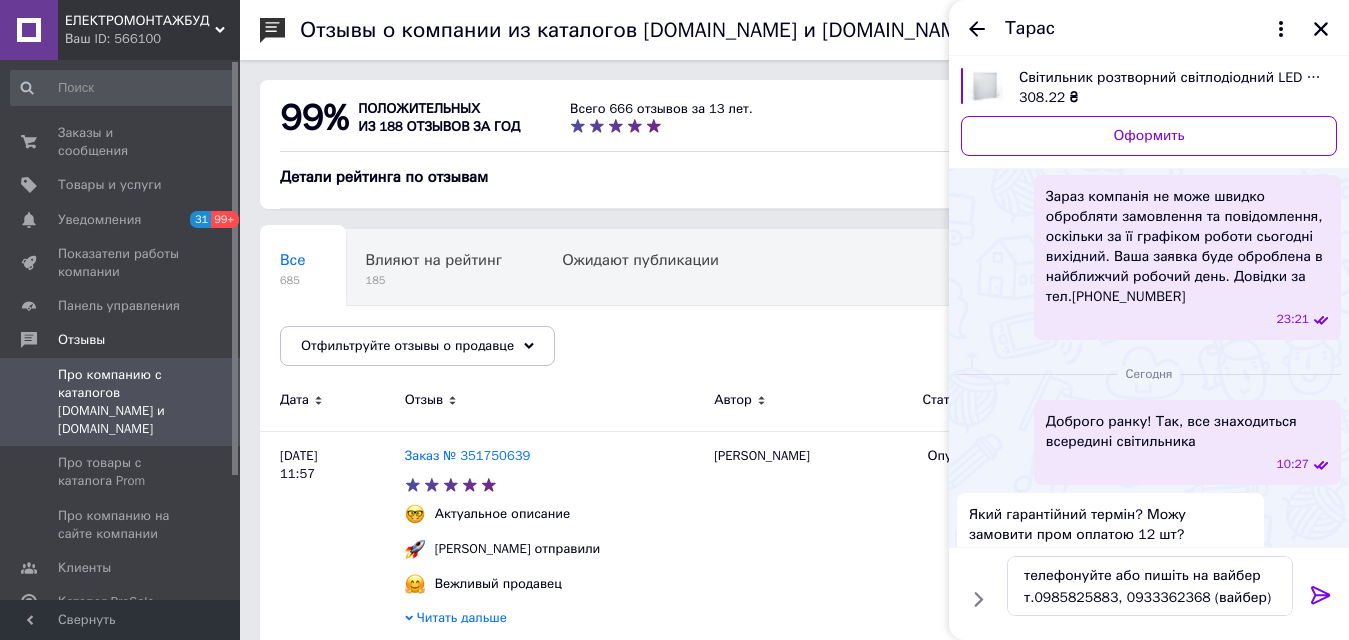 click 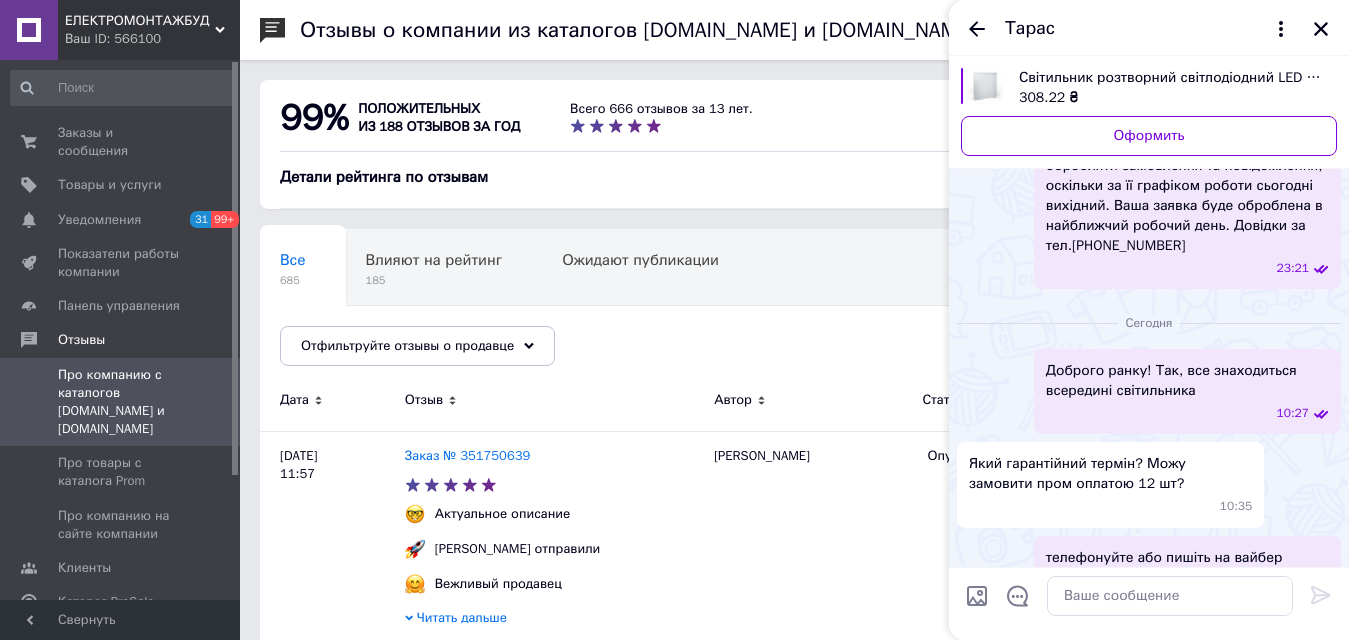 scroll, scrollTop: 220, scrollLeft: 0, axis: vertical 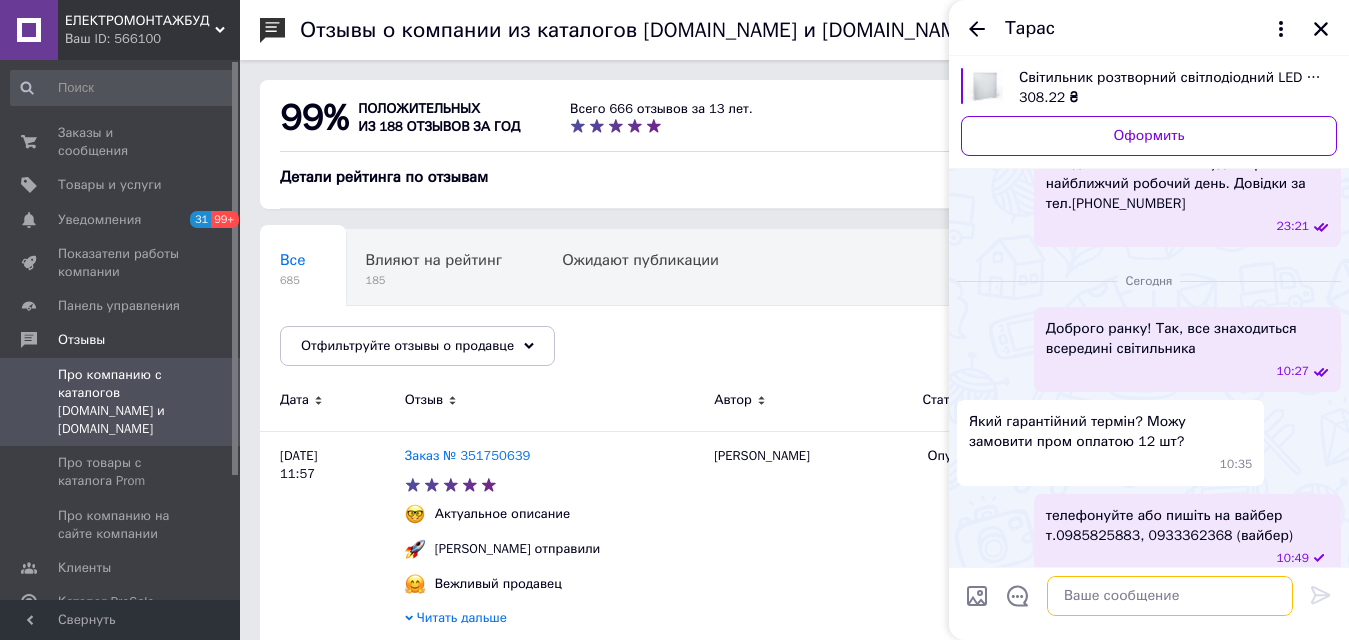 click at bounding box center [1170, 596] 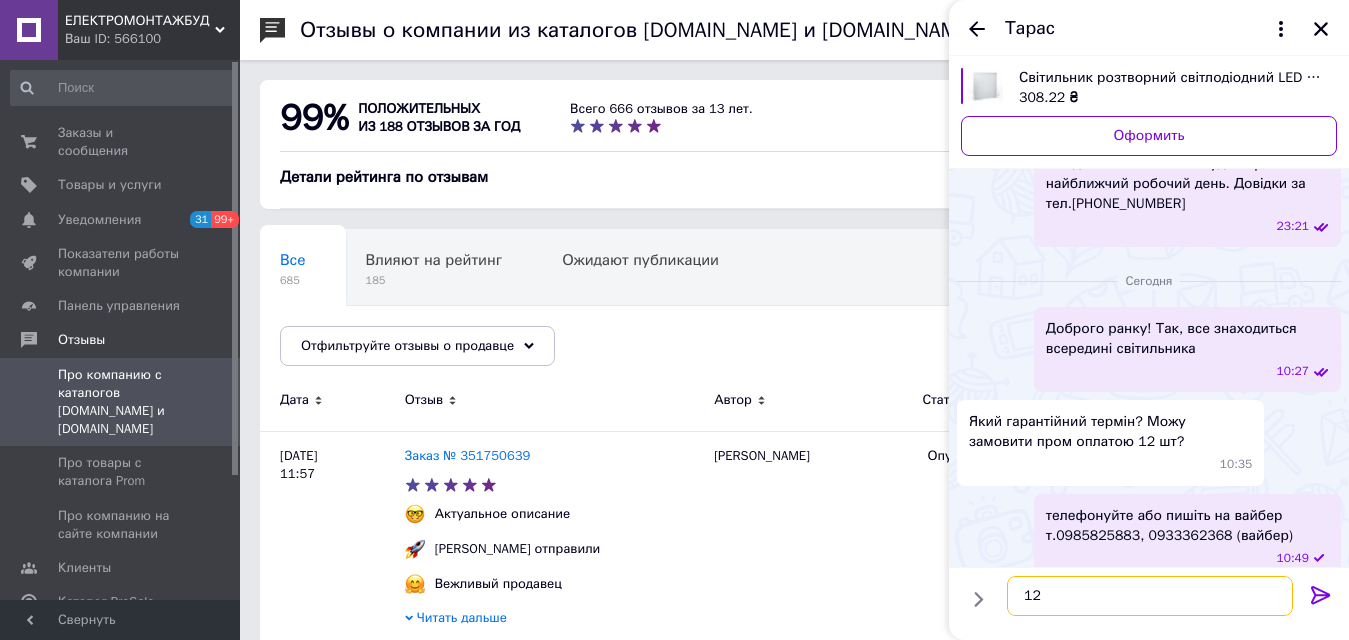 type on "1" 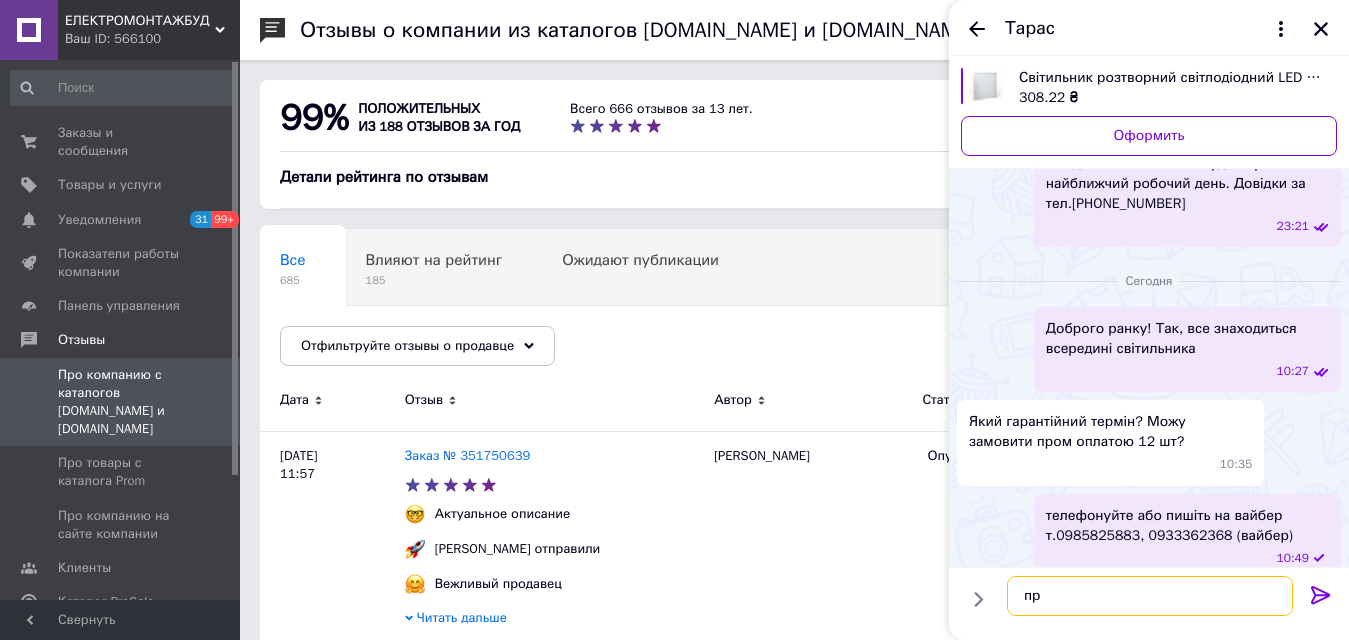 type on "п" 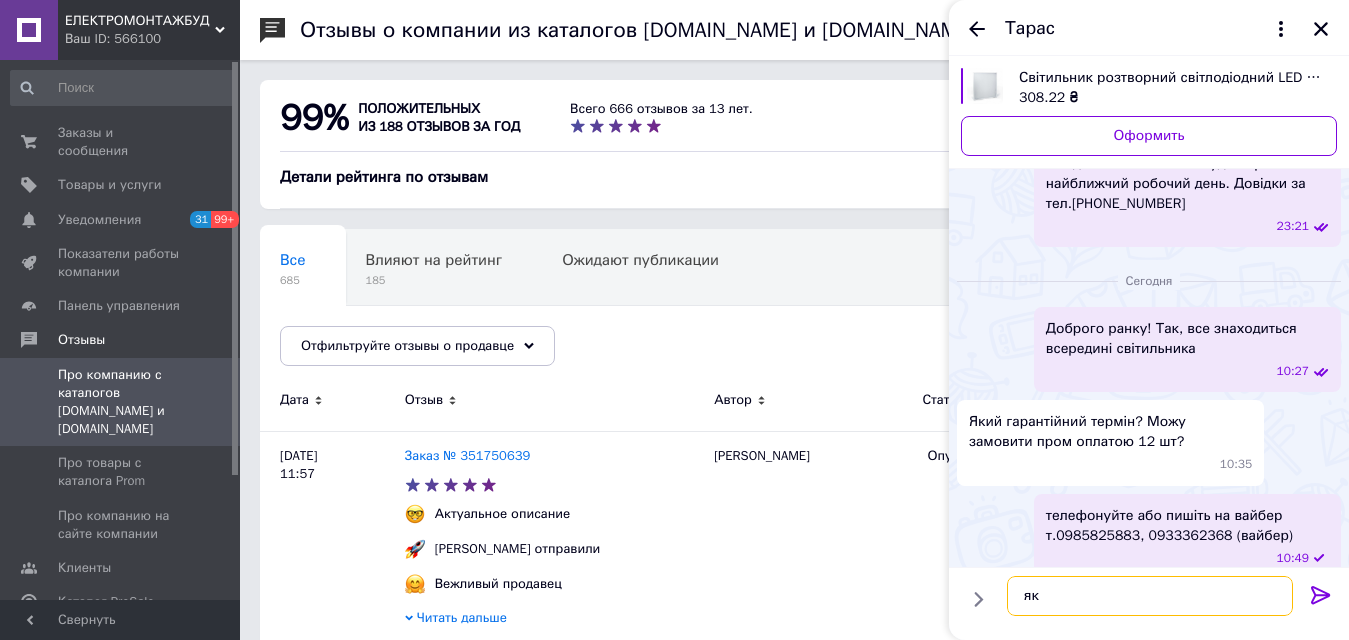 type on "я" 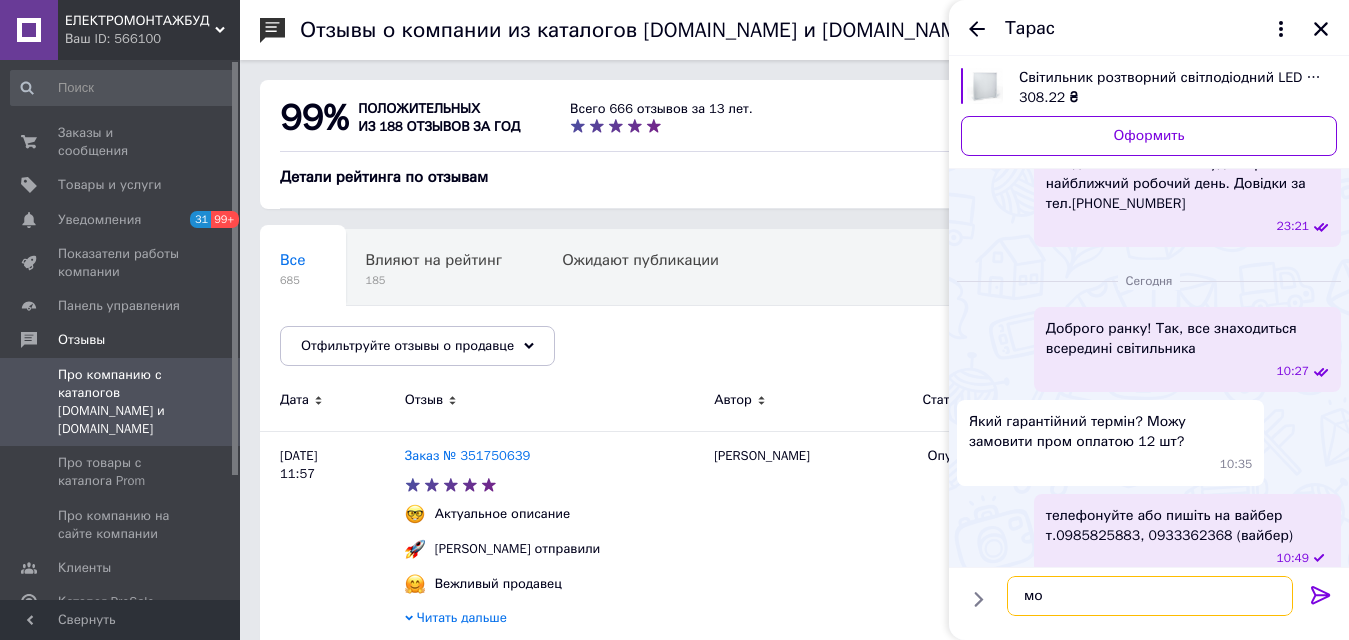 type on "м" 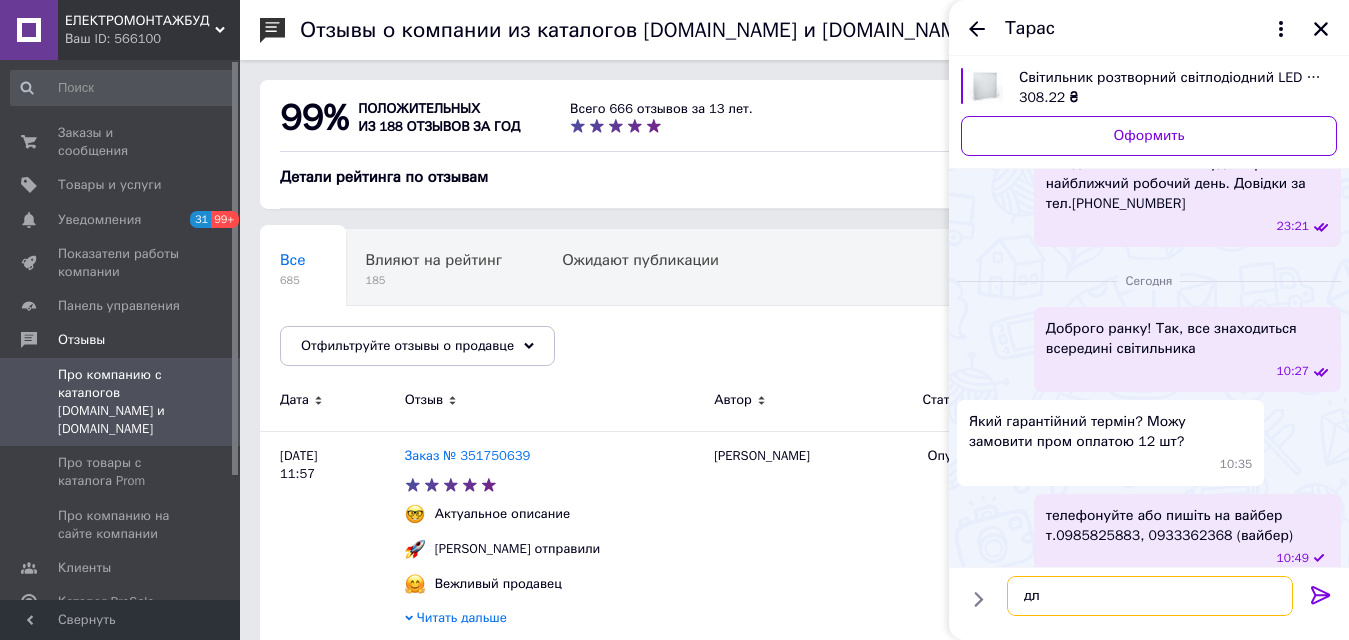 type on "д" 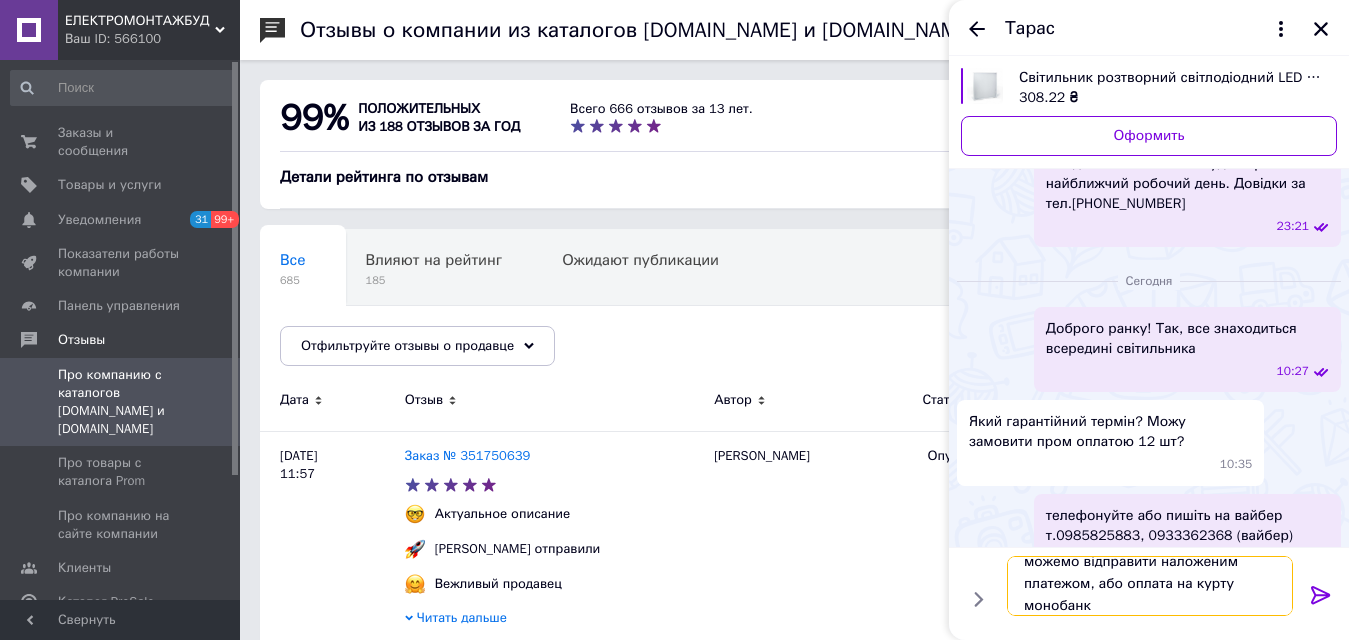 scroll, scrollTop: 2, scrollLeft: 0, axis: vertical 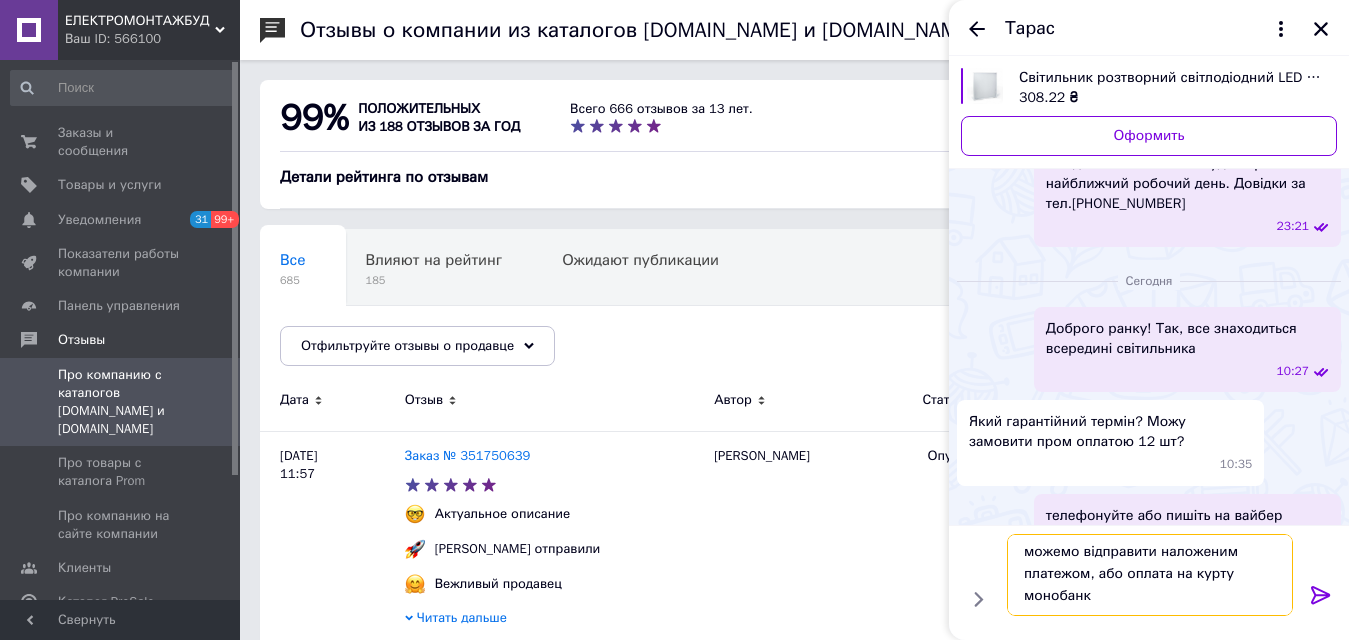 click on "можемо відправити наложеним платежом, або оплата на курту монобанк" at bounding box center (1150, 575) 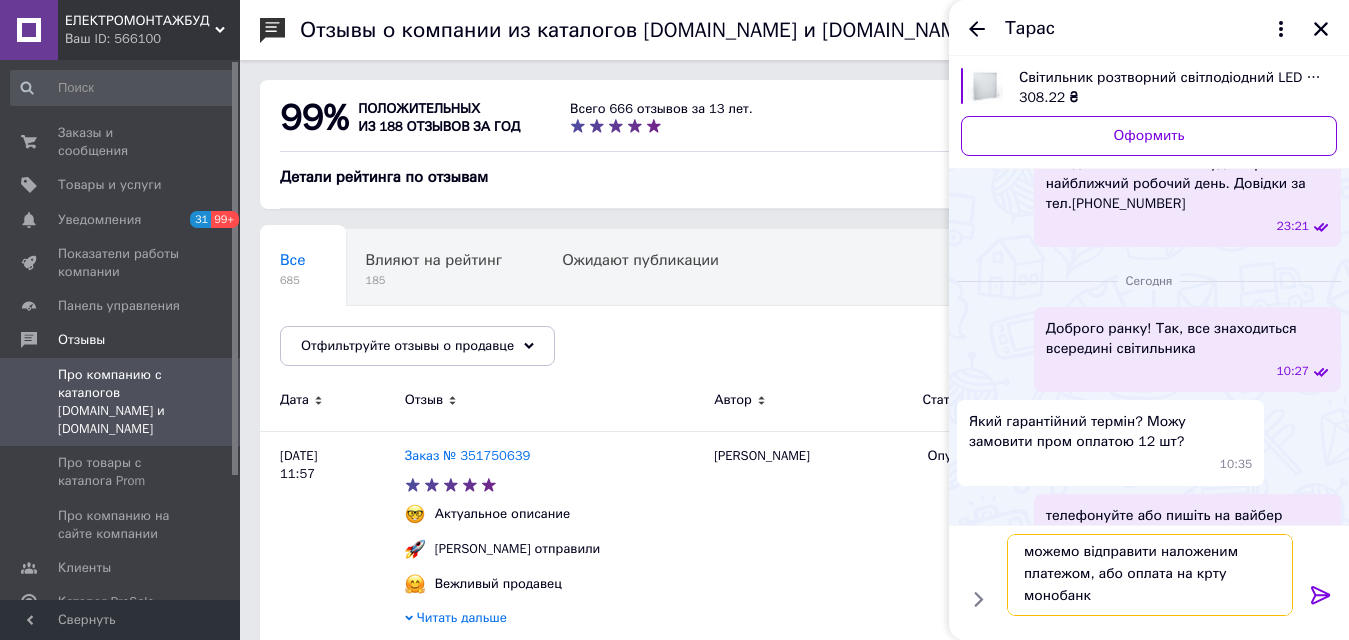 type on "можемо відправити наложеним платежом, або оплата на карту монобанк" 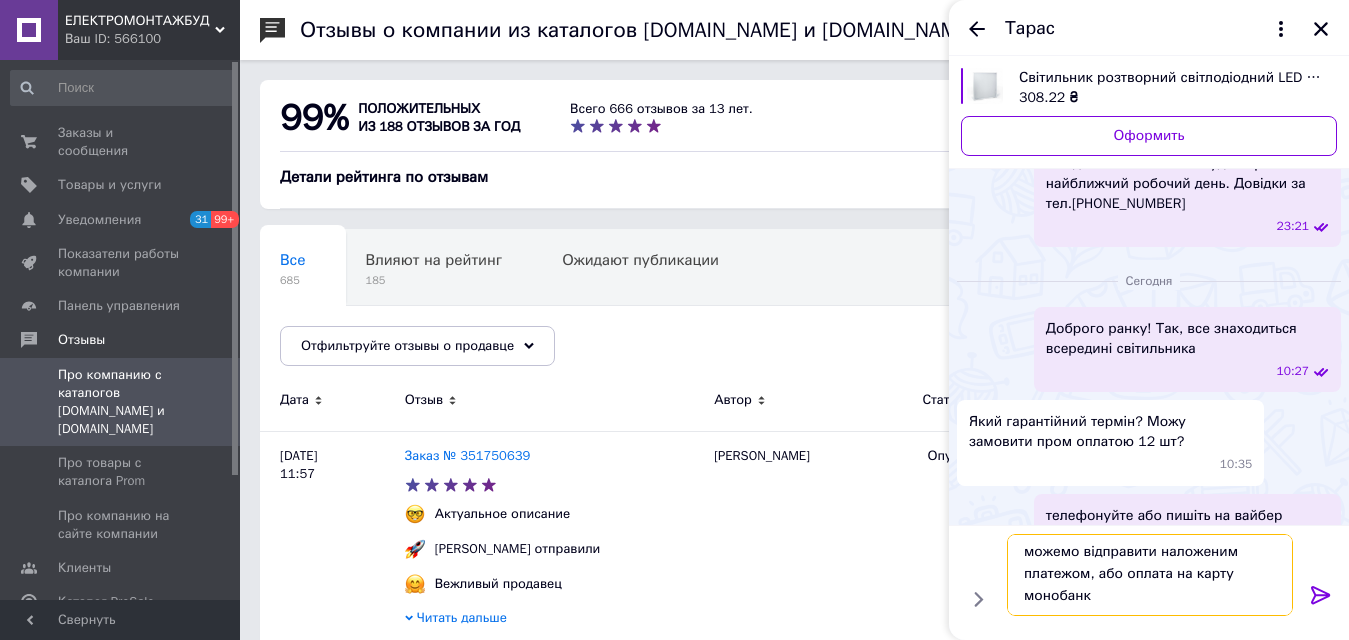 click on "можемо відправити наложеним платежом, або оплата на карту монобанк" at bounding box center [1150, 575] 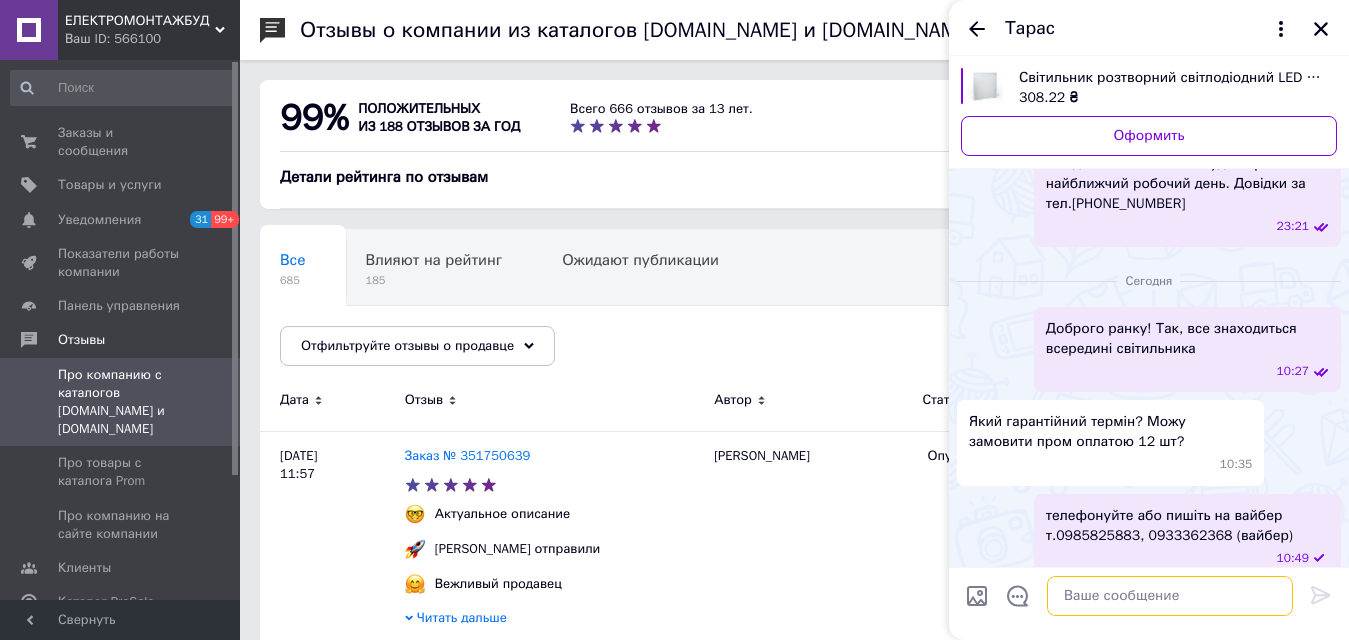 scroll, scrollTop: 0, scrollLeft: 0, axis: both 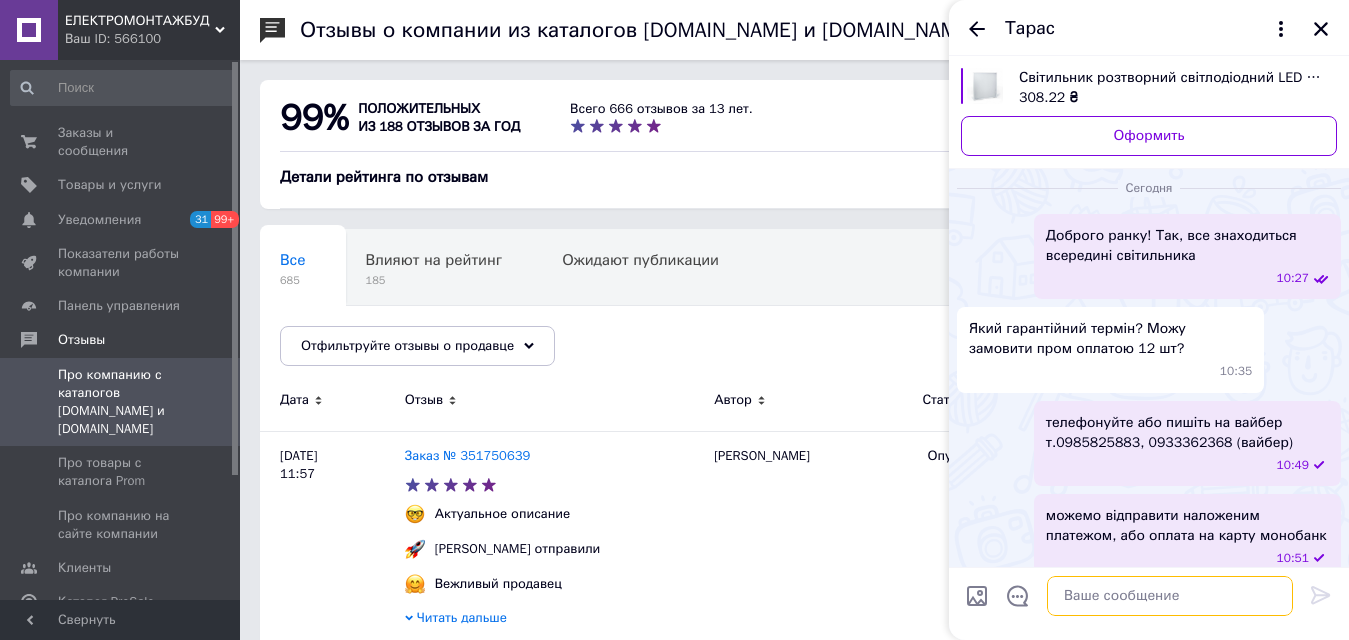 type on "з" 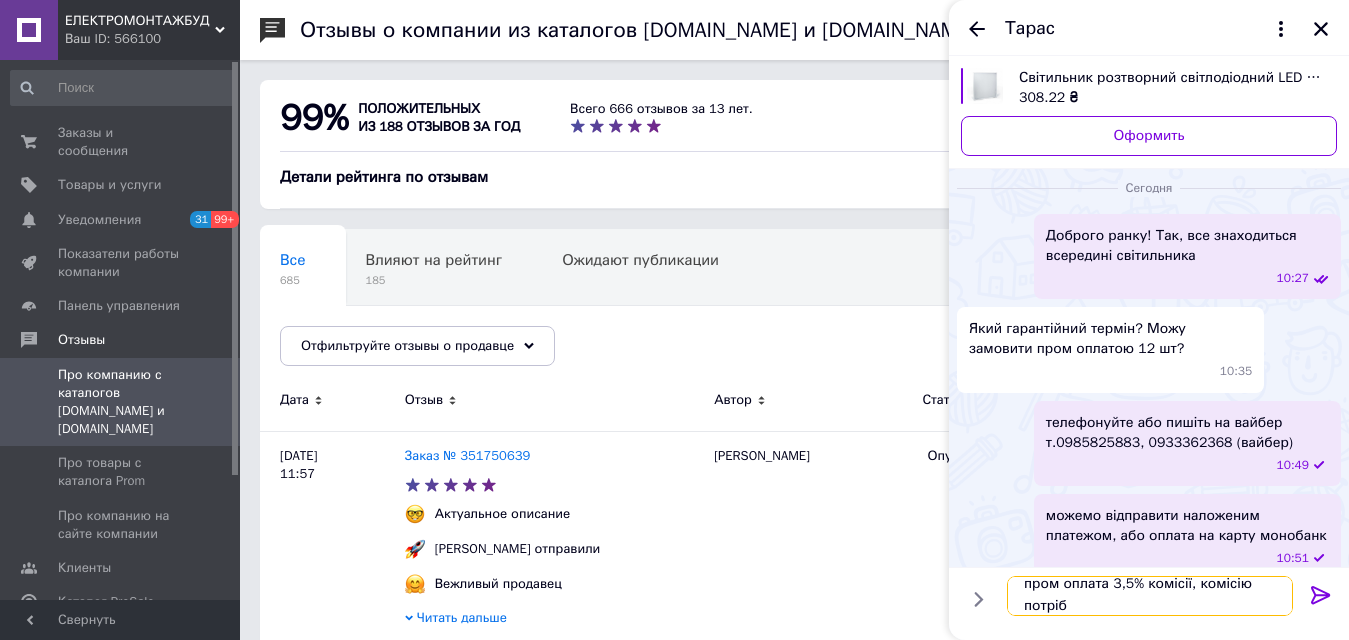 scroll, scrollTop: 2, scrollLeft: 0, axis: vertical 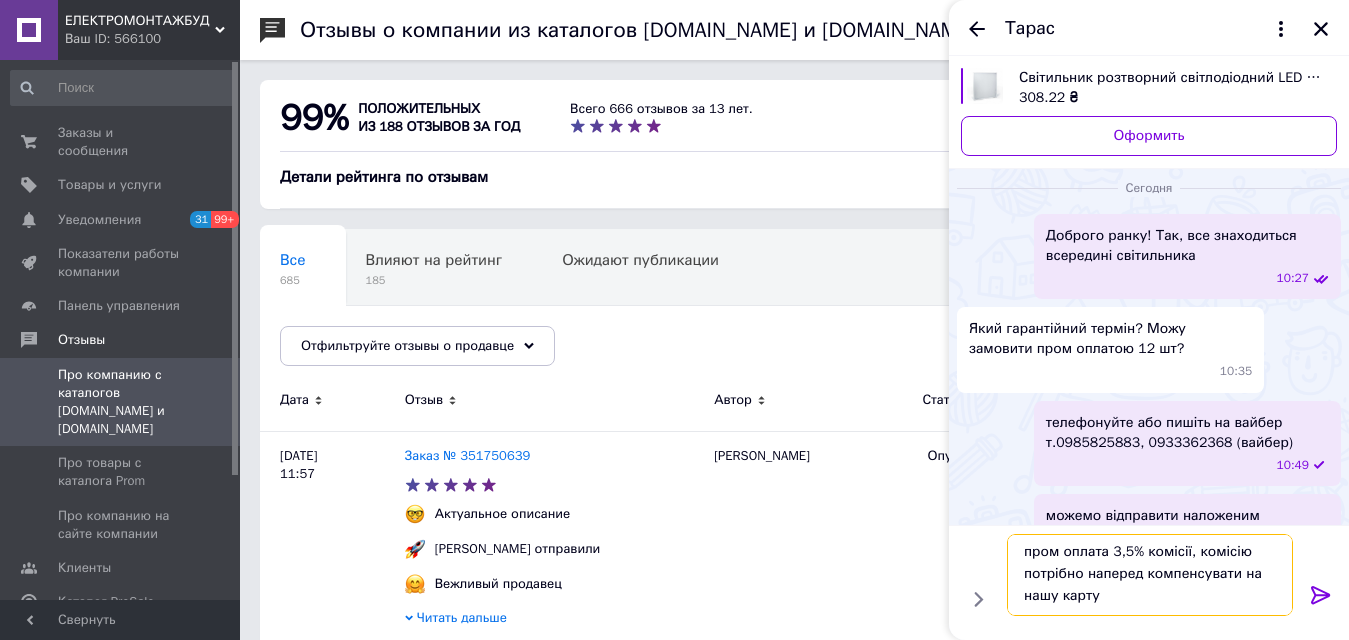 click on "пром оплата 3,5% комісії, комісію потрібно наперед компенсувати на нашу карту" at bounding box center (1150, 575) 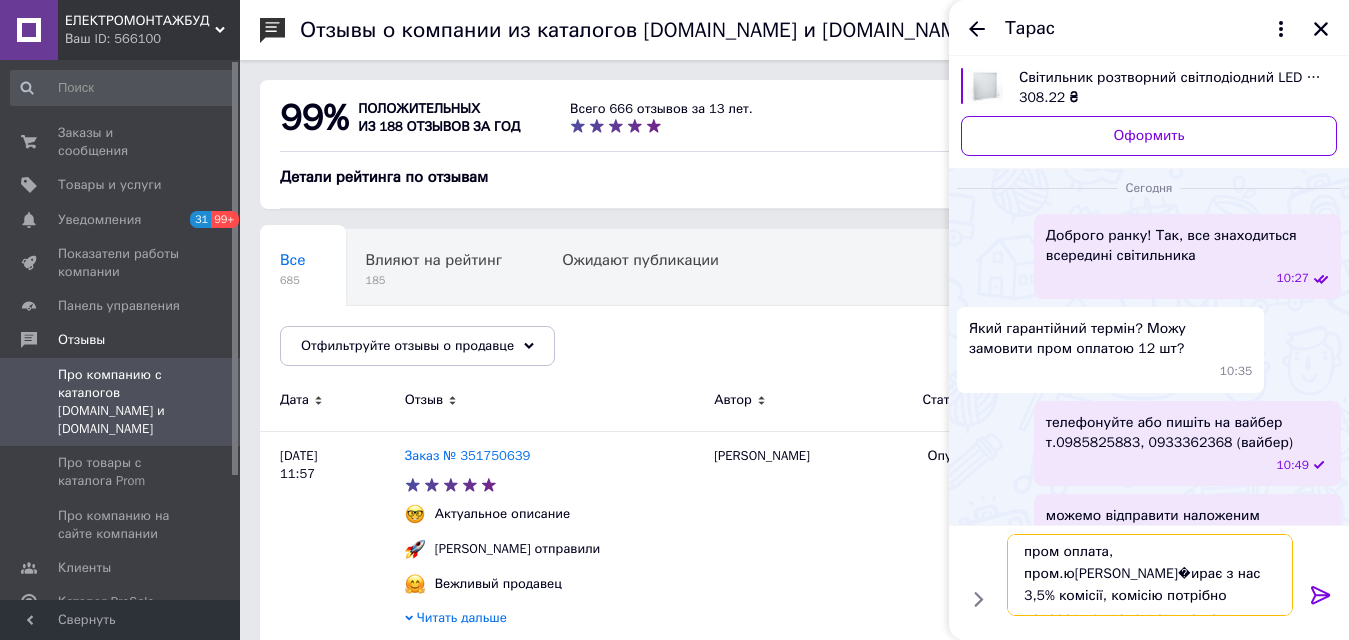 type on "пром оплата, пром.ю[PERSON_NAME]�ирає з нас 3,5% комісії, комісію потрібно наперед компенсувати на нашу карту" 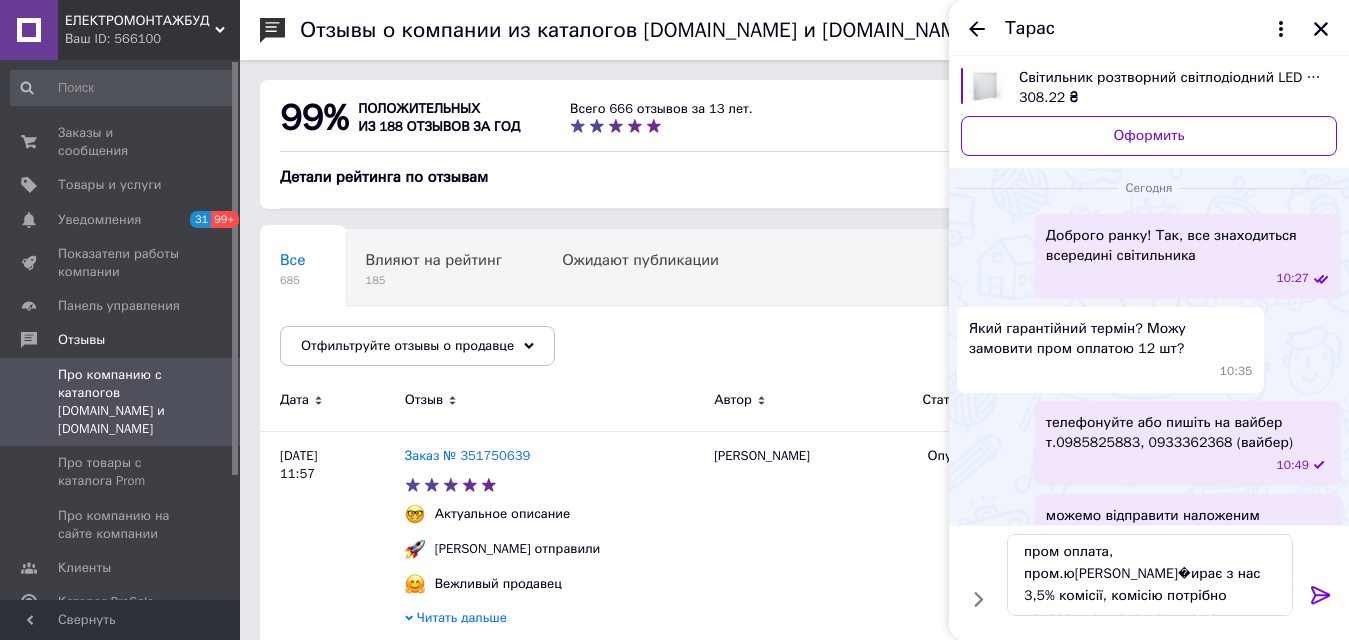 click 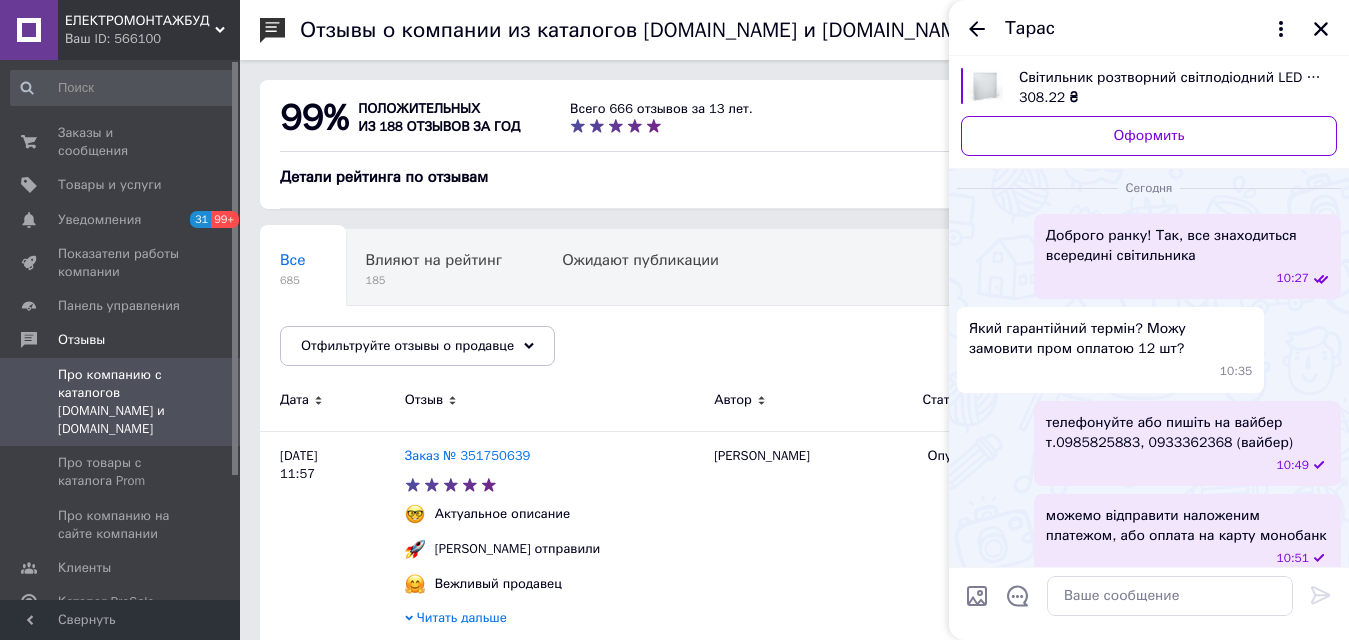 scroll, scrollTop: 0, scrollLeft: 0, axis: both 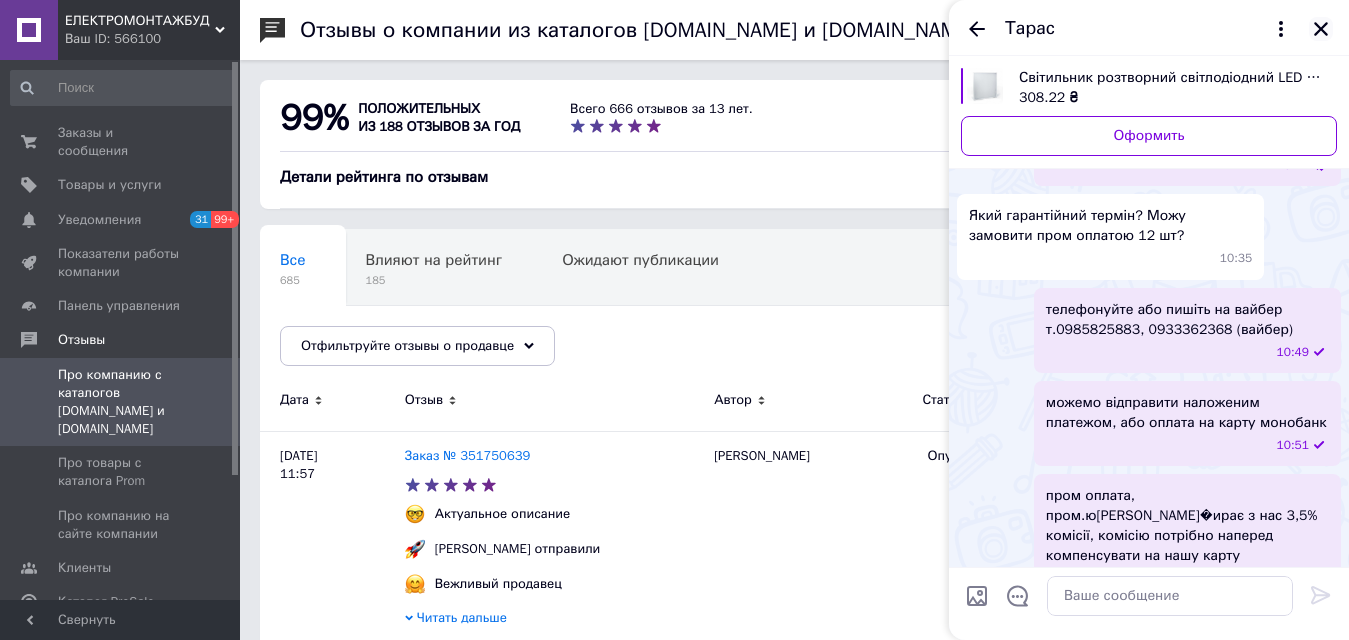 click 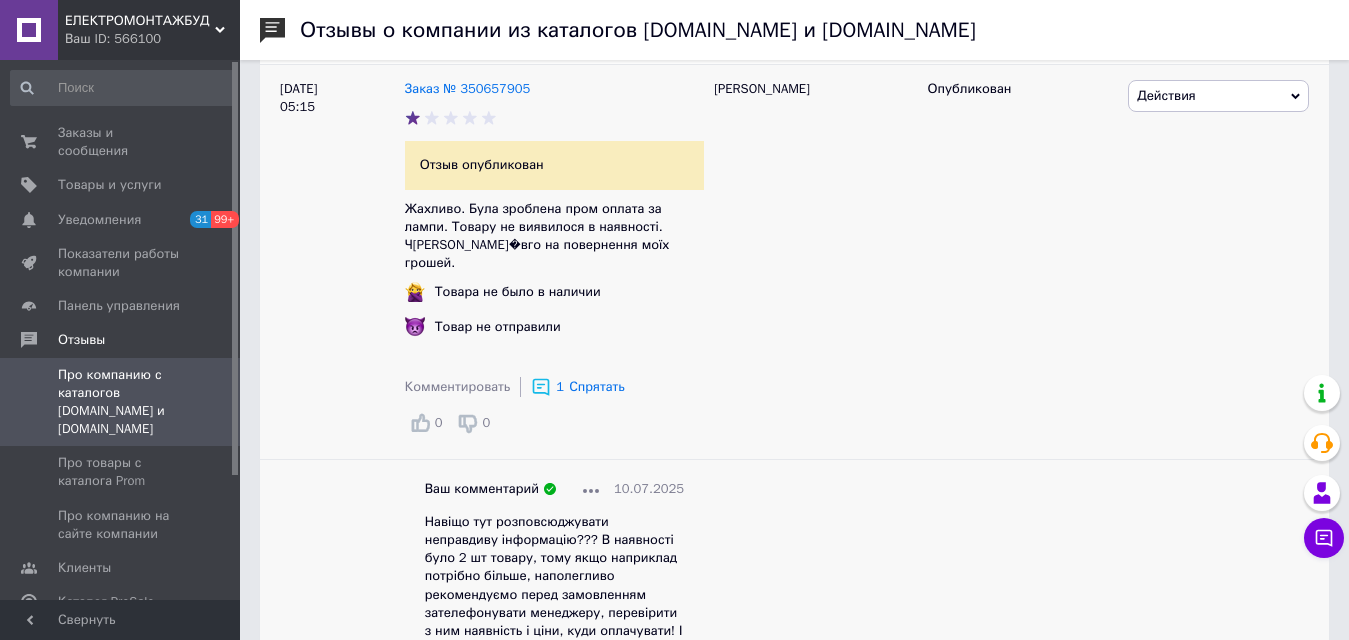 scroll, scrollTop: 1084, scrollLeft: 0, axis: vertical 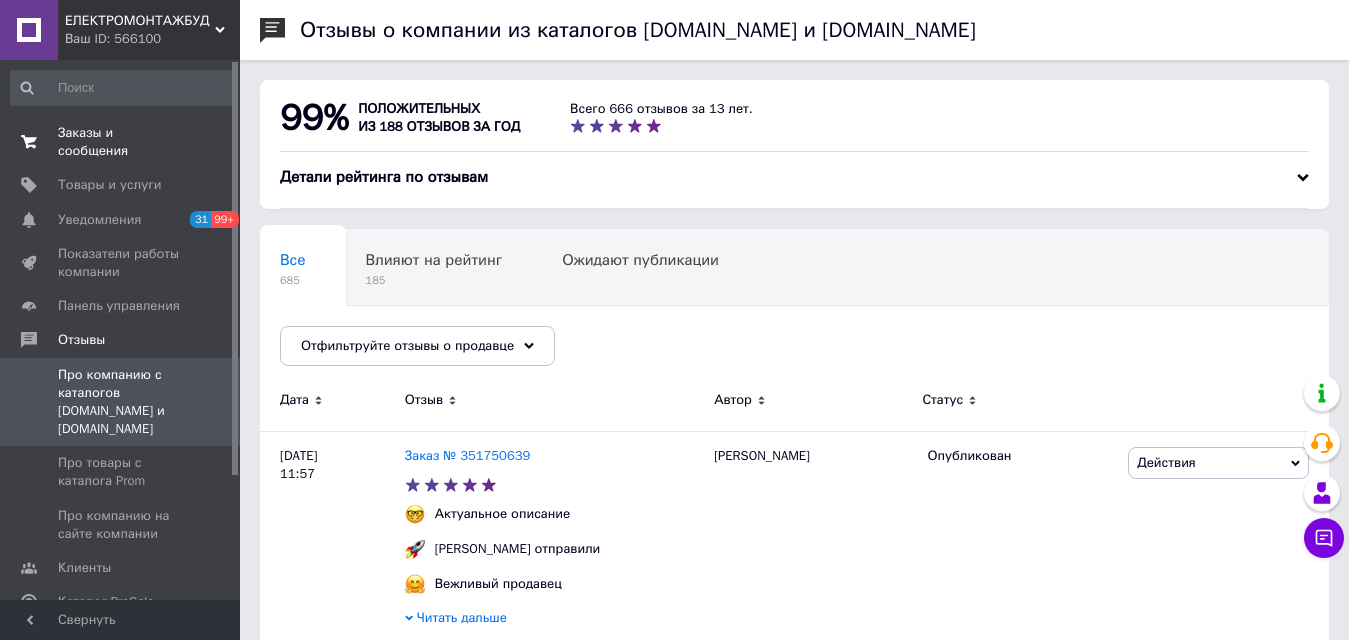 click on "Заказы и сообщения" at bounding box center (121, 142) 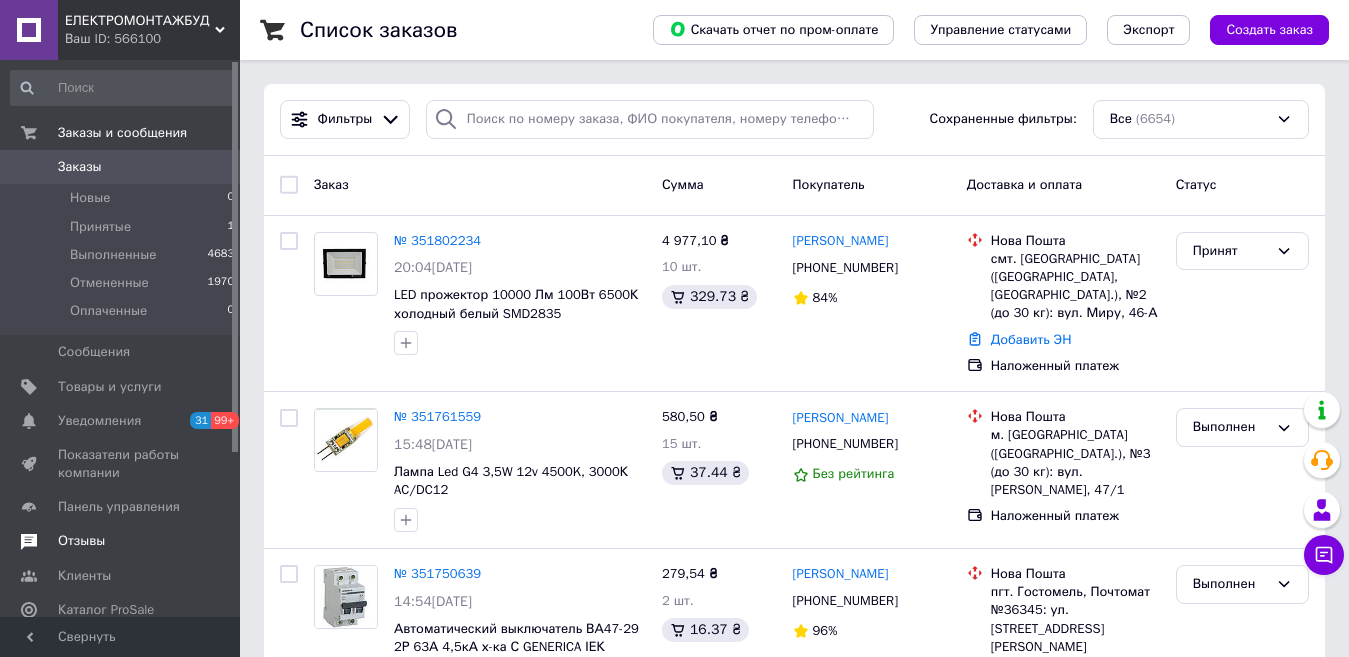 click on "Отзывы" at bounding box center (81, 541) 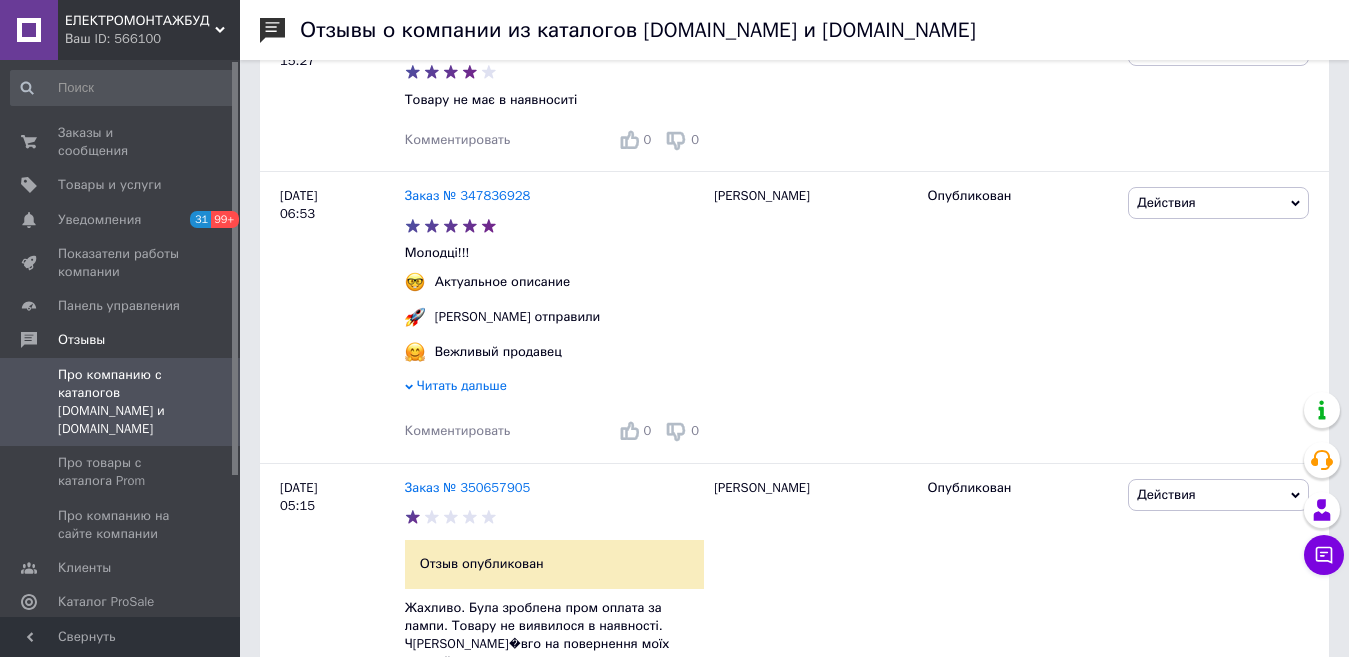 scroll, scrollTop: 684, scrollLeft: 0, axis: vertical 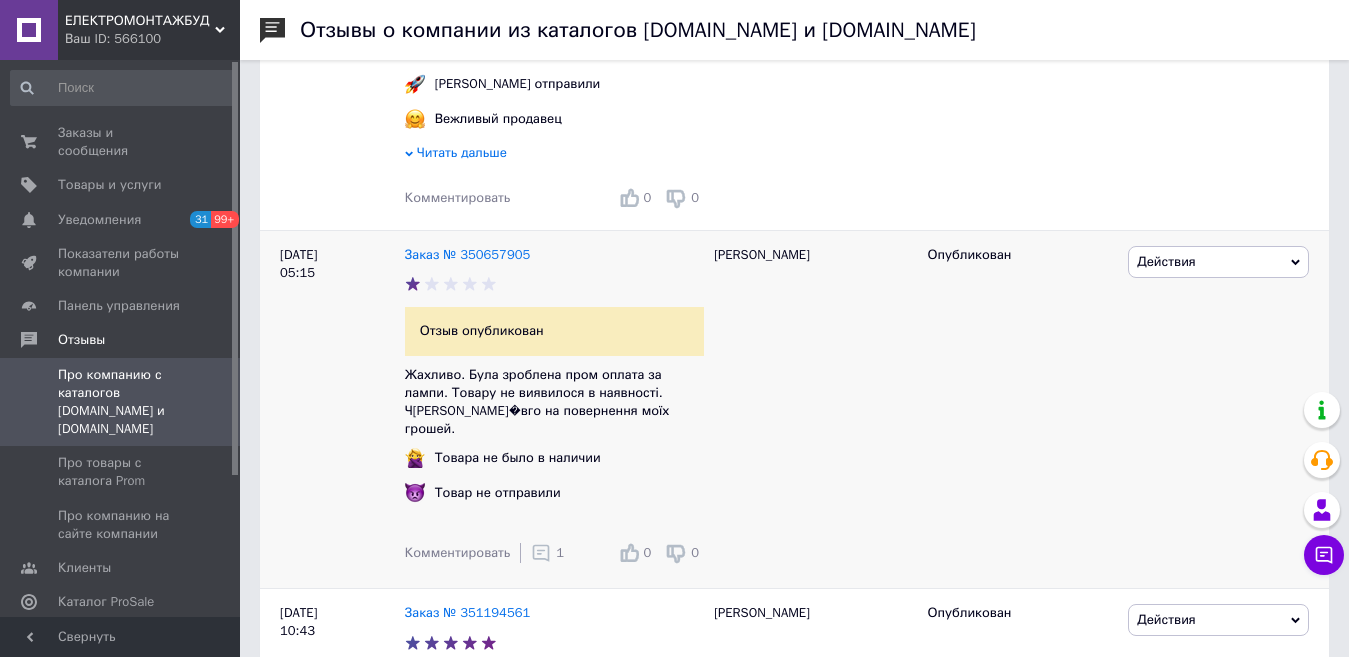 click on "Комментировать" at bounding box center [458, 552] 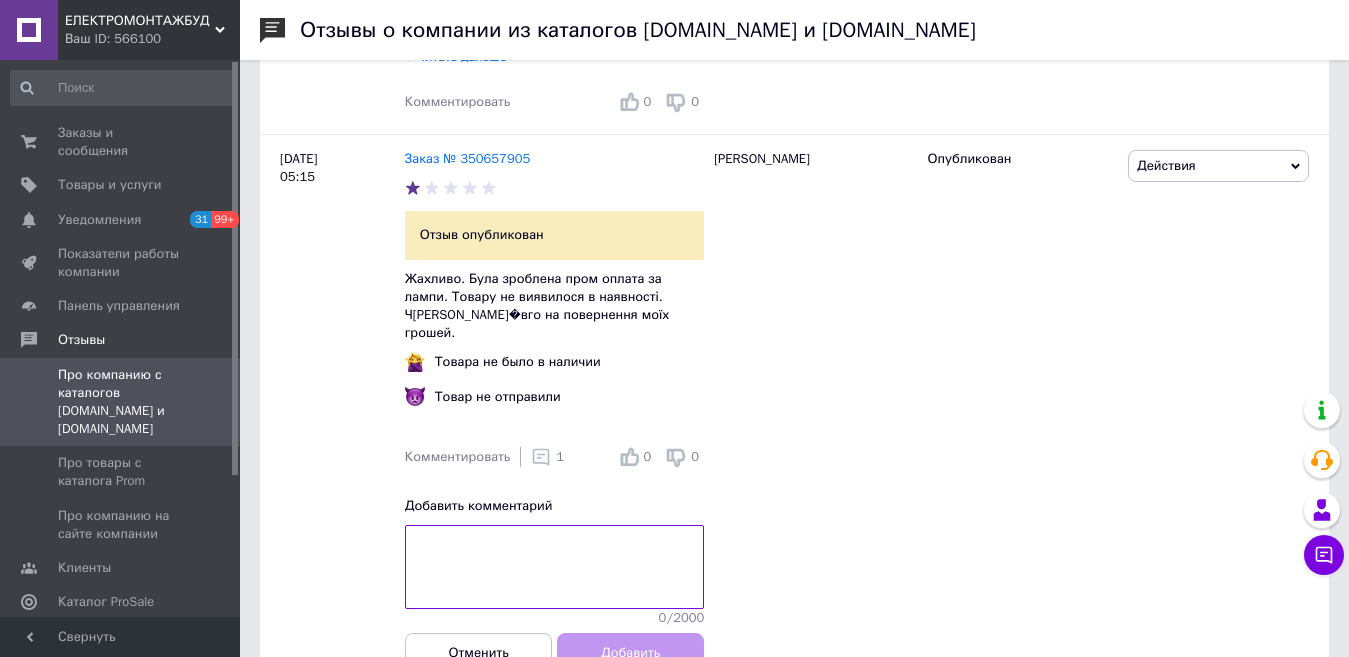 scroll, scrollTop: 1013, scrollLeft: 0, axis: vertical 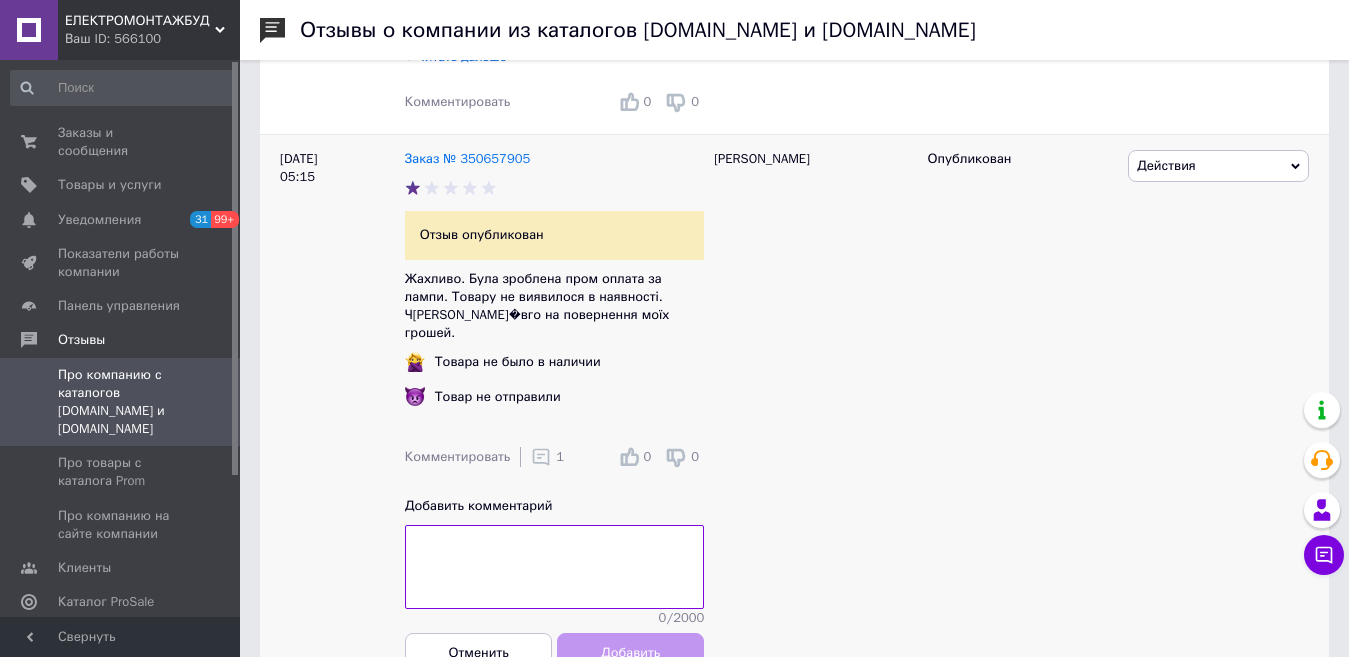 click on "1" at bounding box center (547, 457) 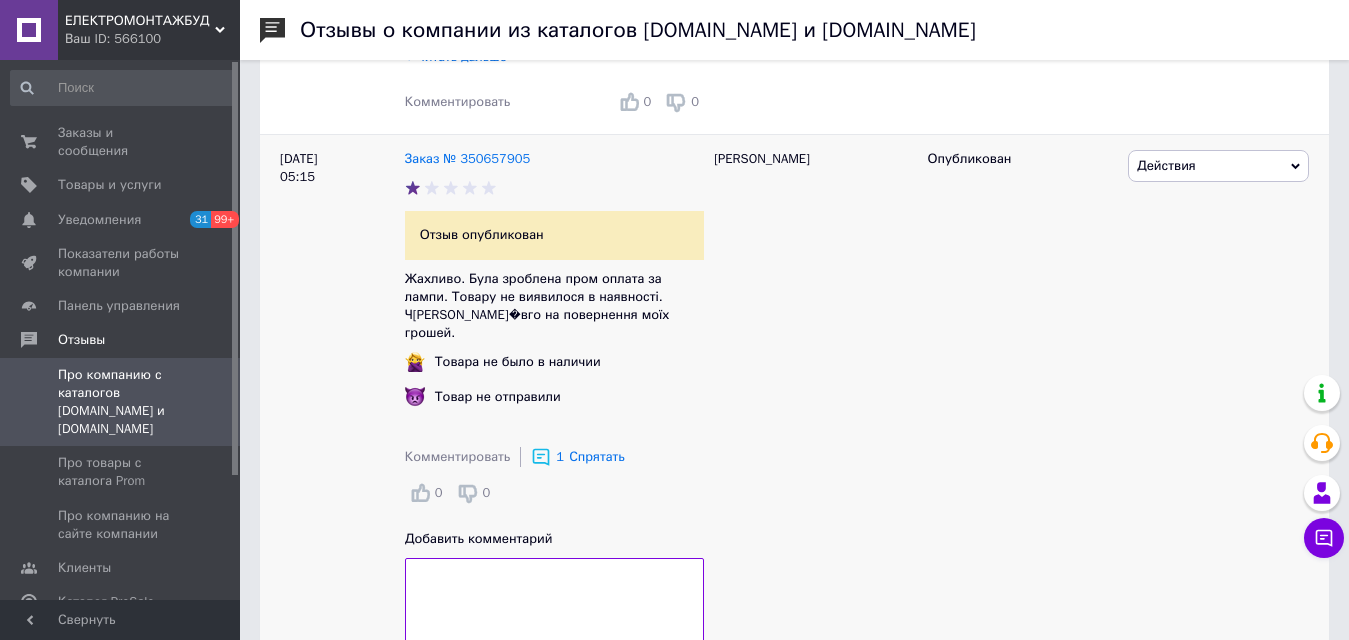 click on "1" at bounding box center (560, 456) 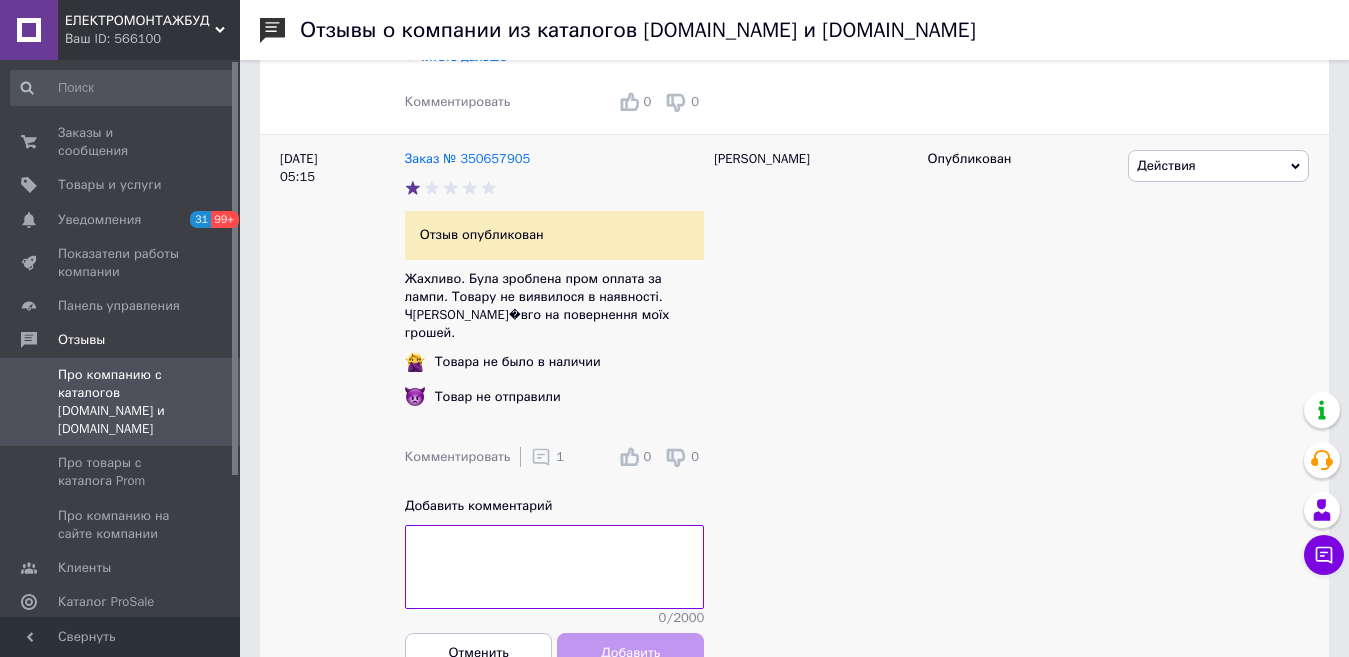 click on "1" at bounding box center (560, 456) 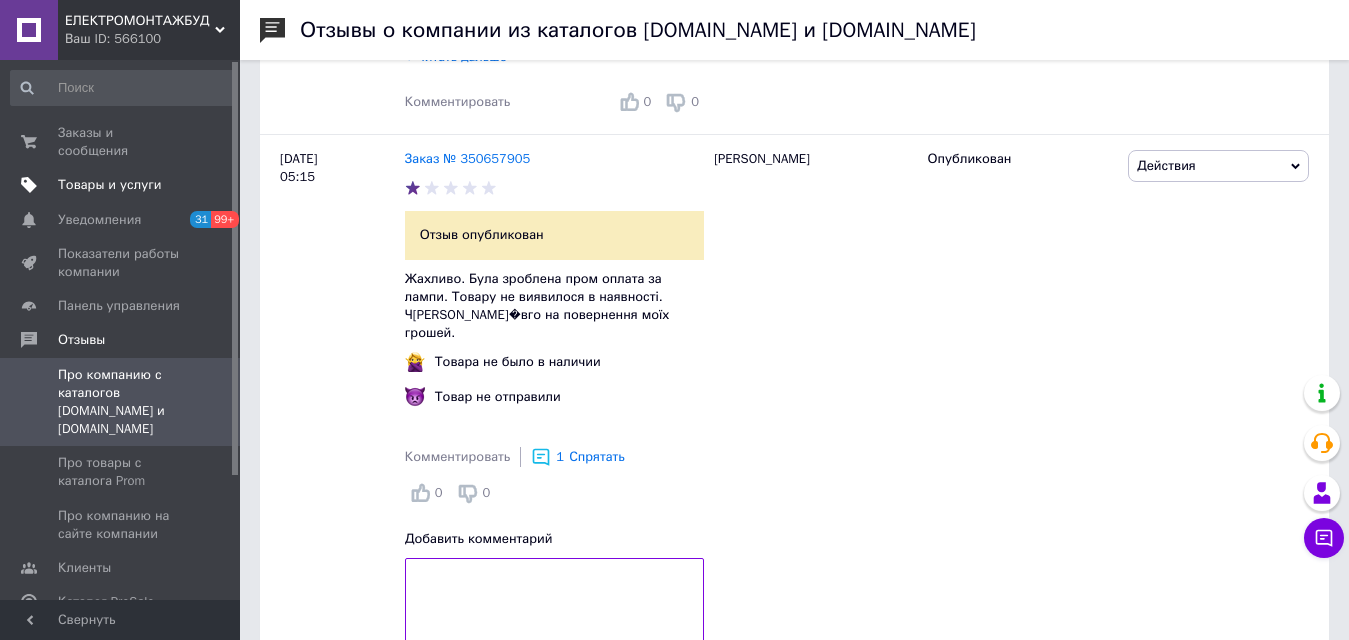 click on "Товары и услуги" at bounding box center (123, 185) 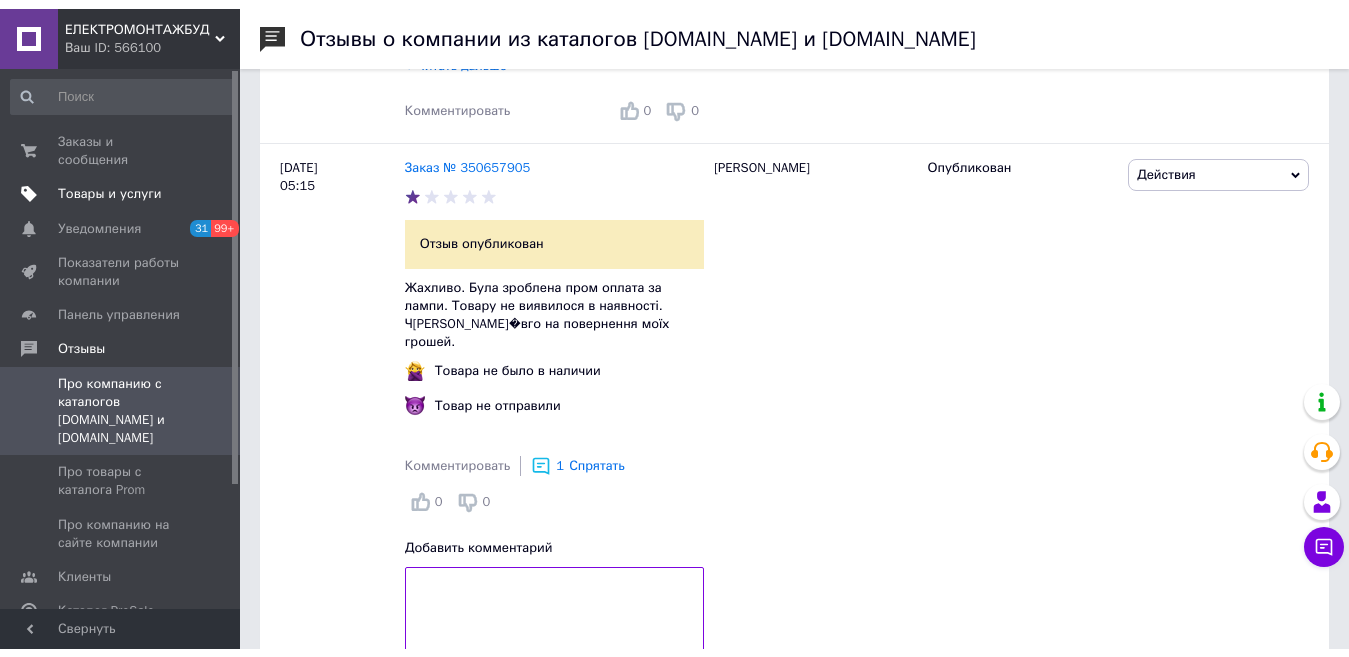 scroll, scrollTop: 0, scrollLeft: 0, axis: both 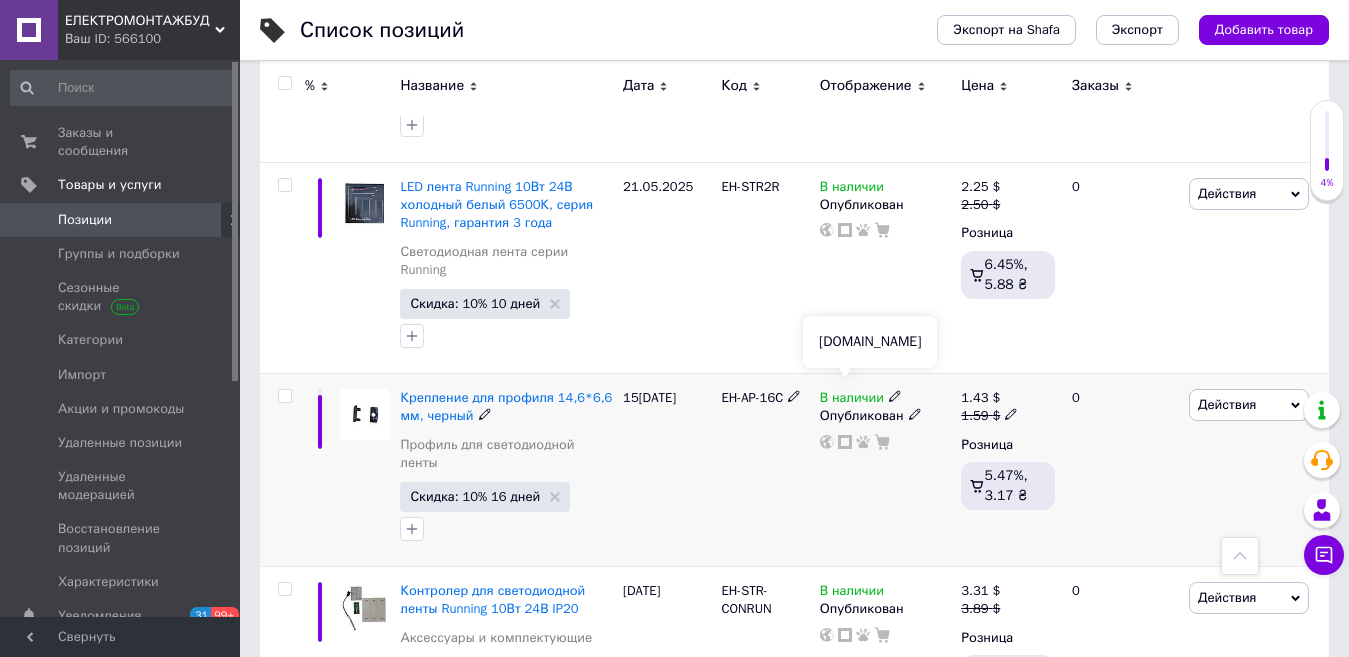 click 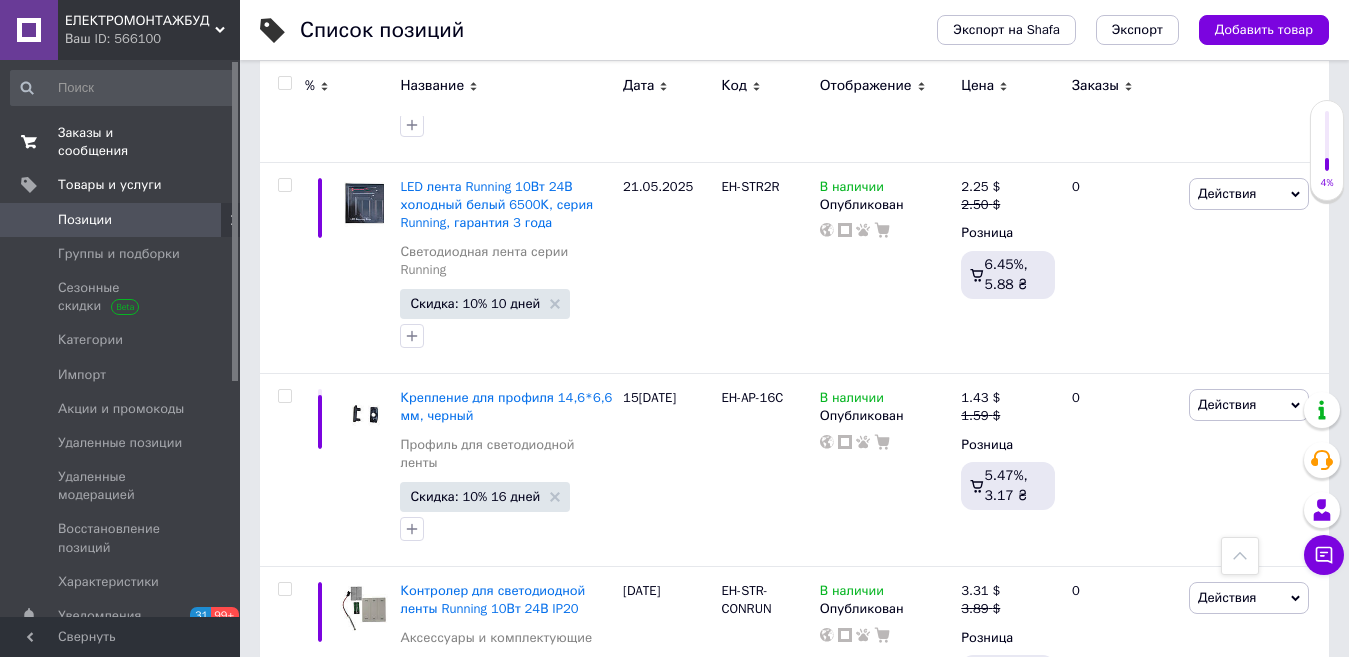 click on "Заказы и сообщения" at bounding box center [121, 142] 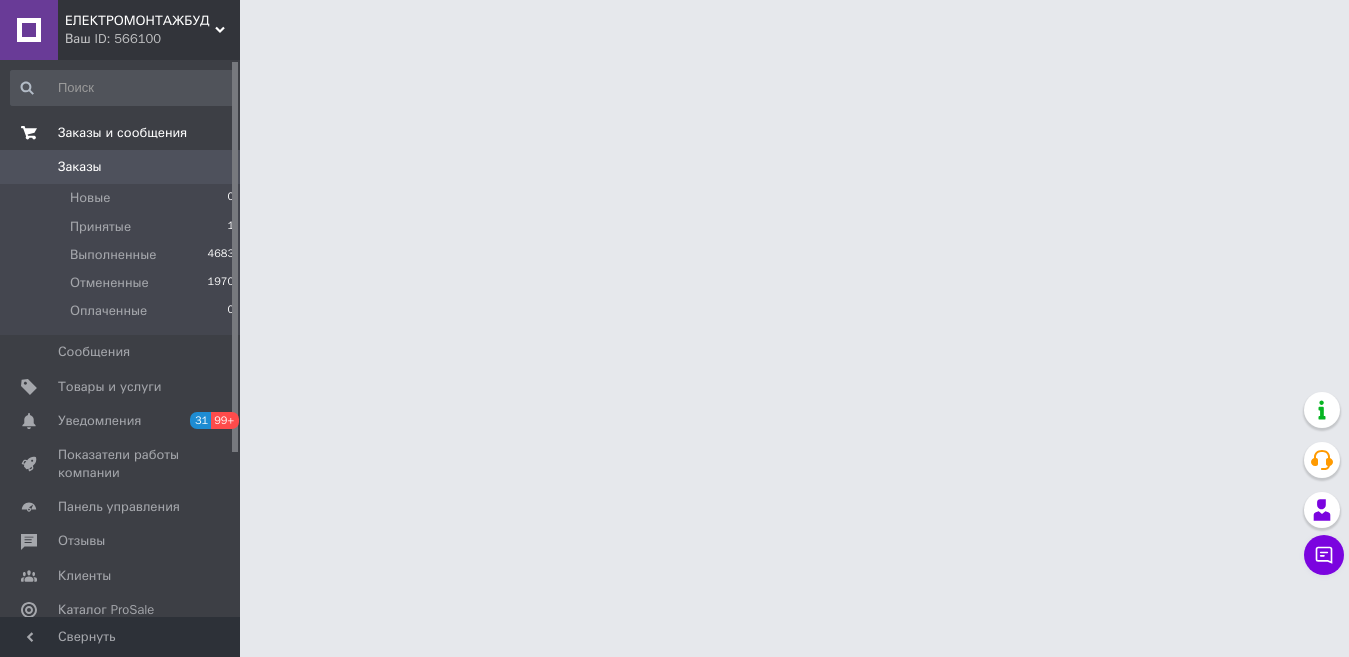scroll, scrollTop: 0, scrollLeft: 0, axis: both 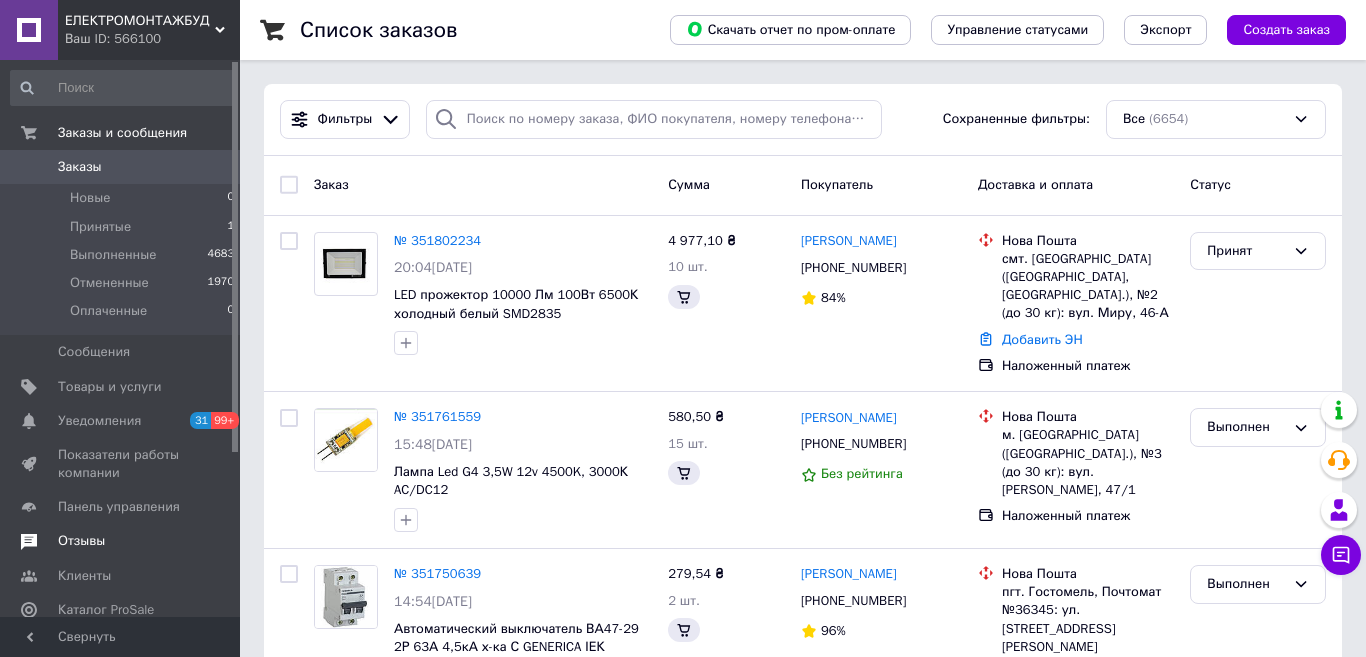 click on "Отзывы" at bounding box center [123, 541] 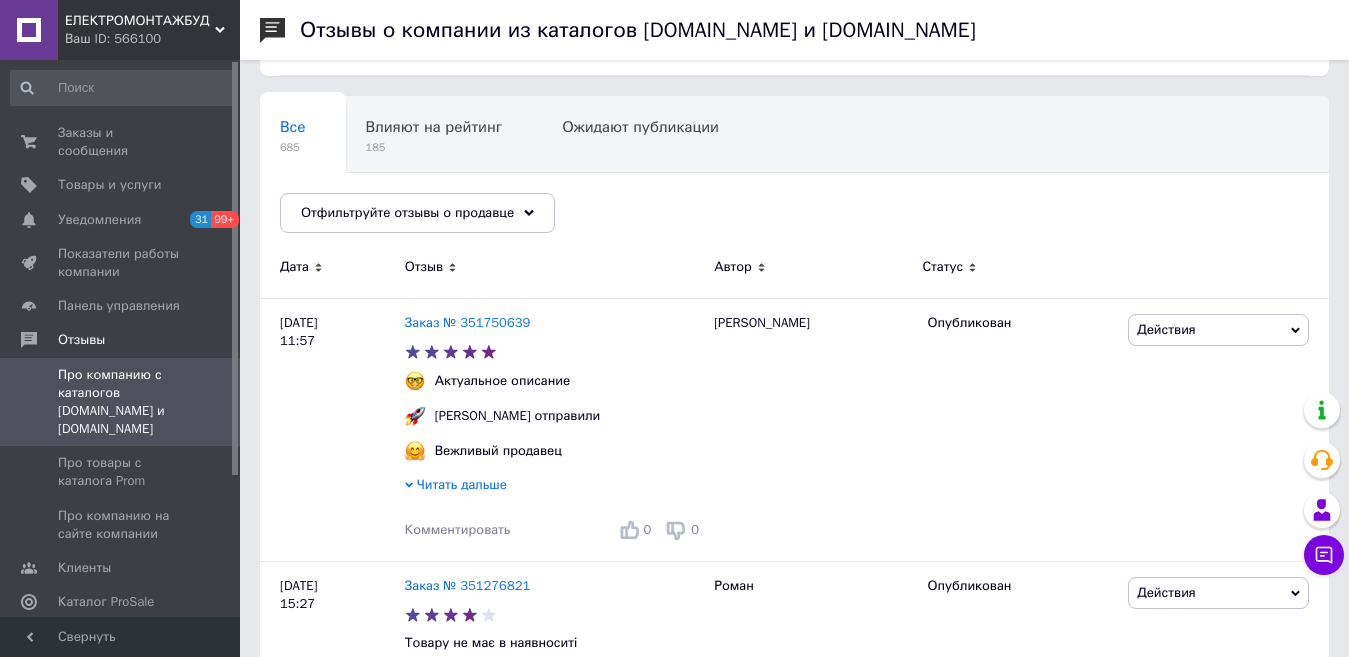 scroll, scrollTop: 158, scrollLeft: 0, axis: vertical 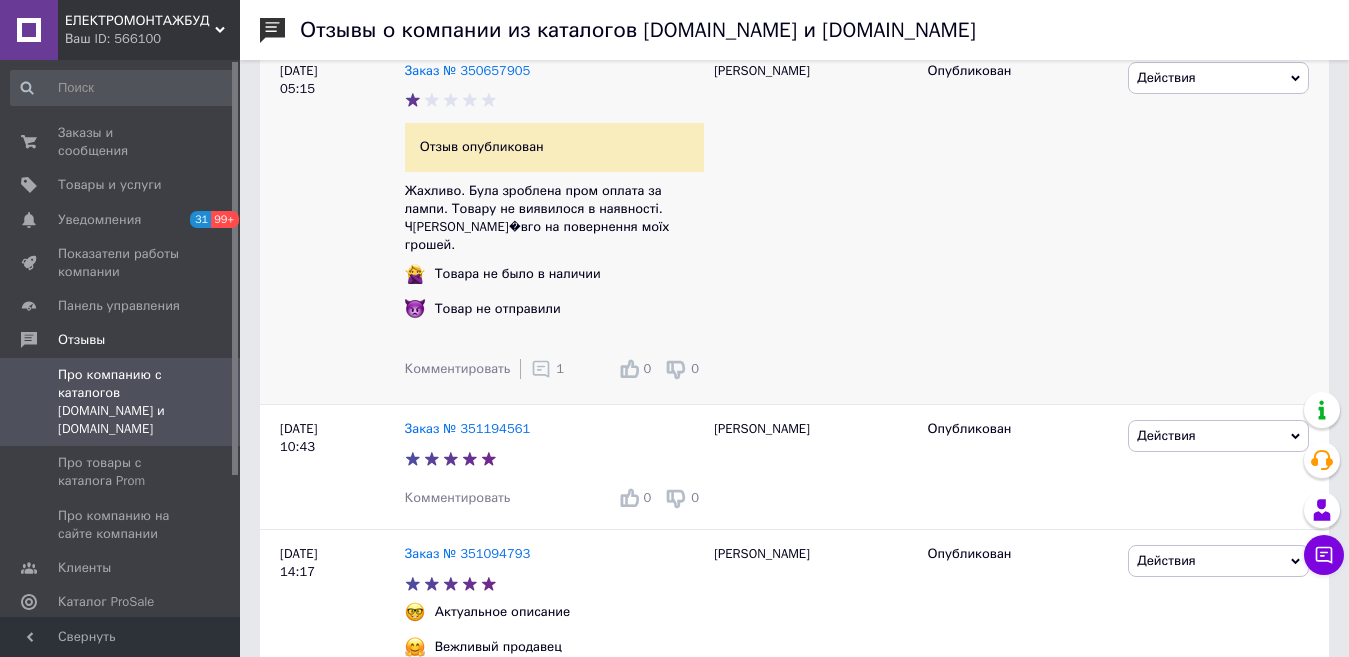 click on "1" at bounding box center (547, 369) 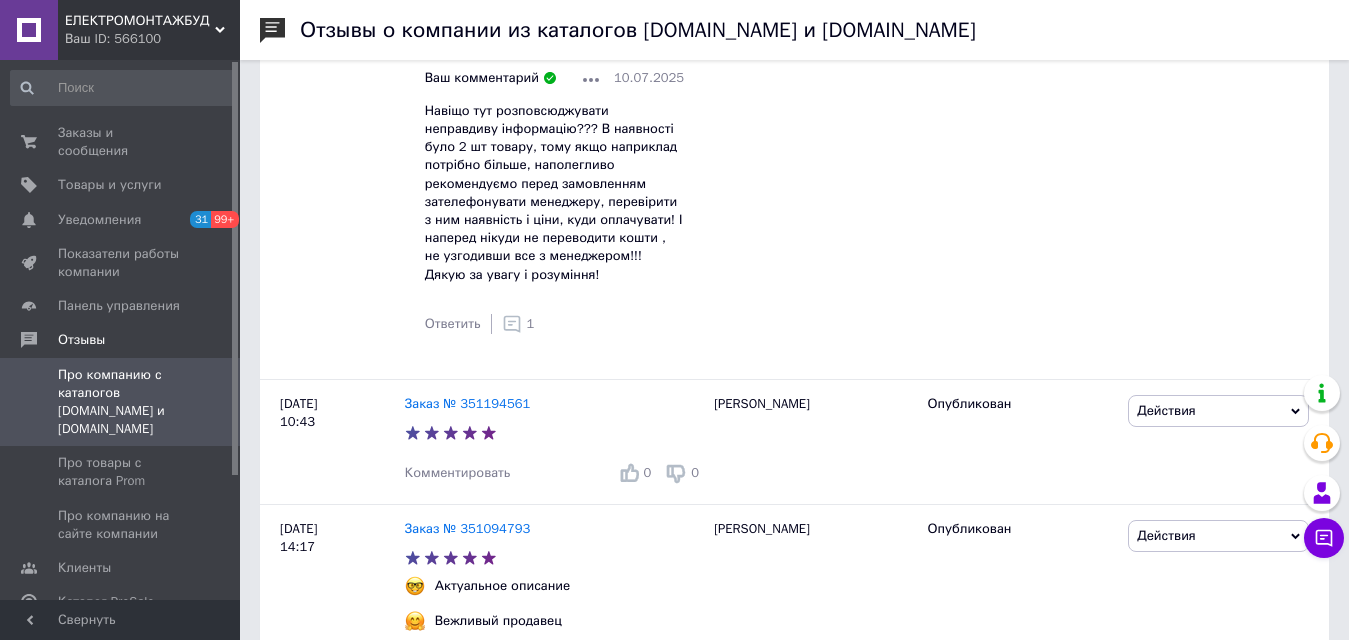 scroll, scrollTop: 1468, scrollLeft: 0, axis: vertical 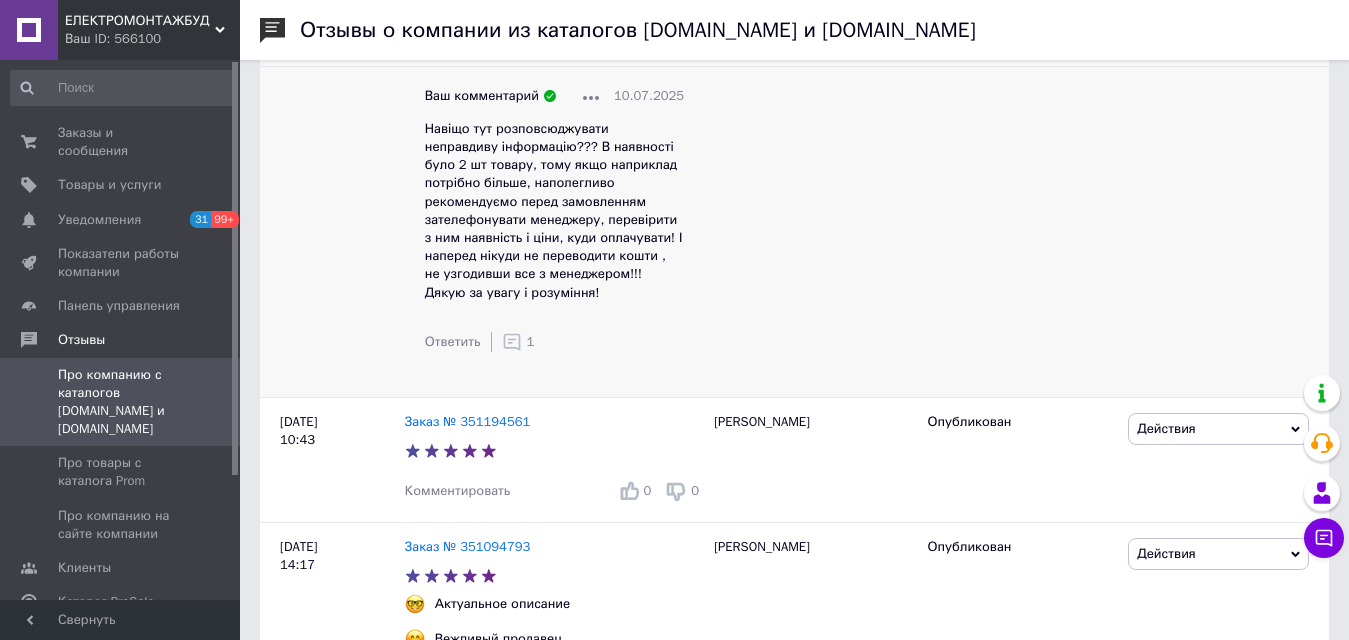 click 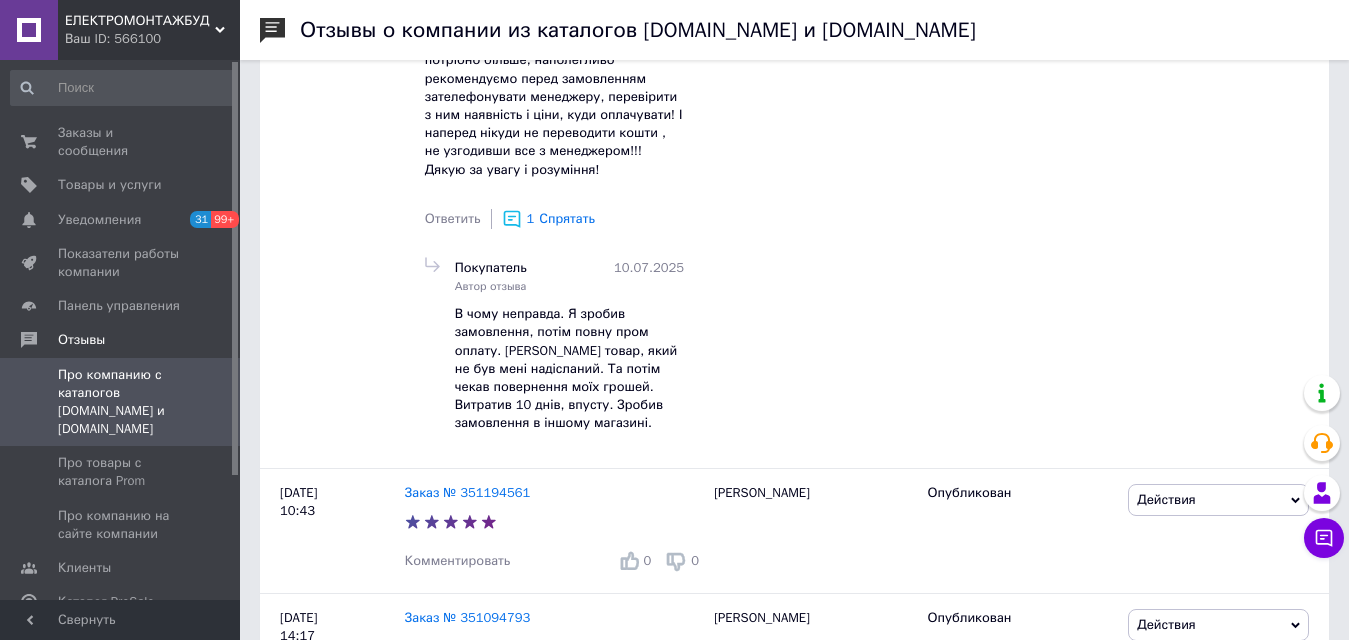 scroll, scrollTop: 1638, scrollLeft: 0, axis: vertical 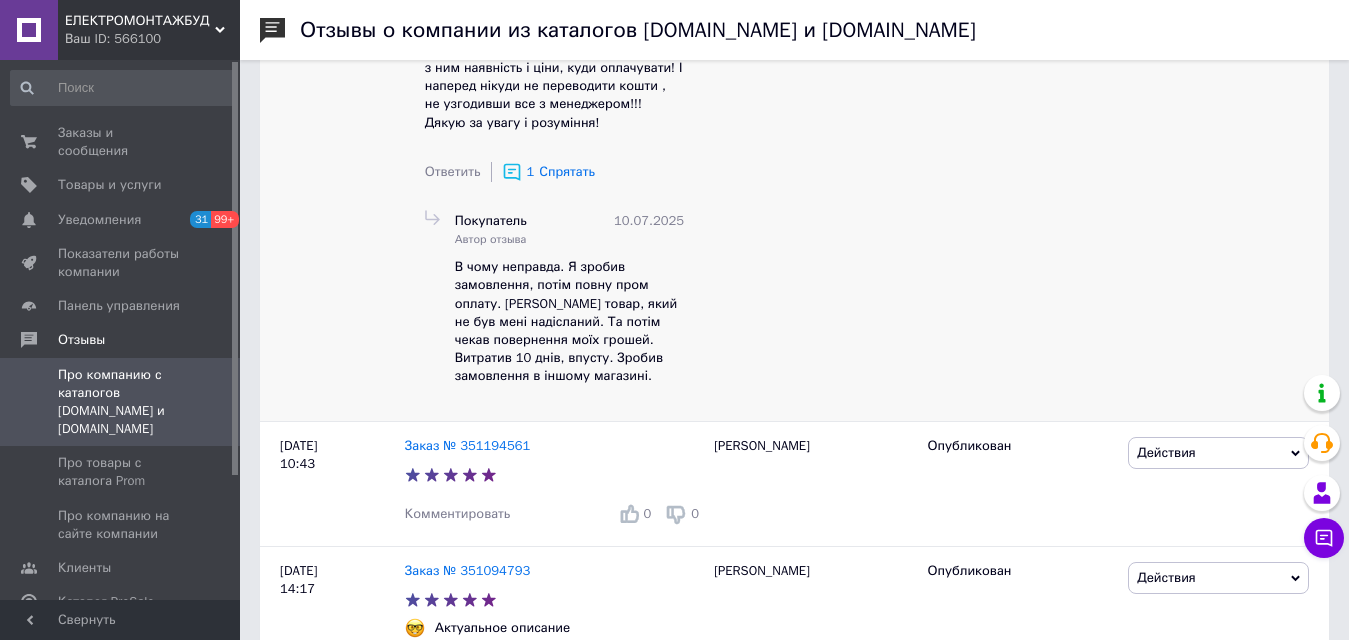 click on "В чому неправда. Я зробив замовлення, потім повну пром оплату. [PERSON_NAME] товар, який не був мені надісланий. Та потім чекав повернення моїх грошей. Витратив 10 днів, впусту. Зробив замовлення в іншому магазині." at bounding box center (566, 321) 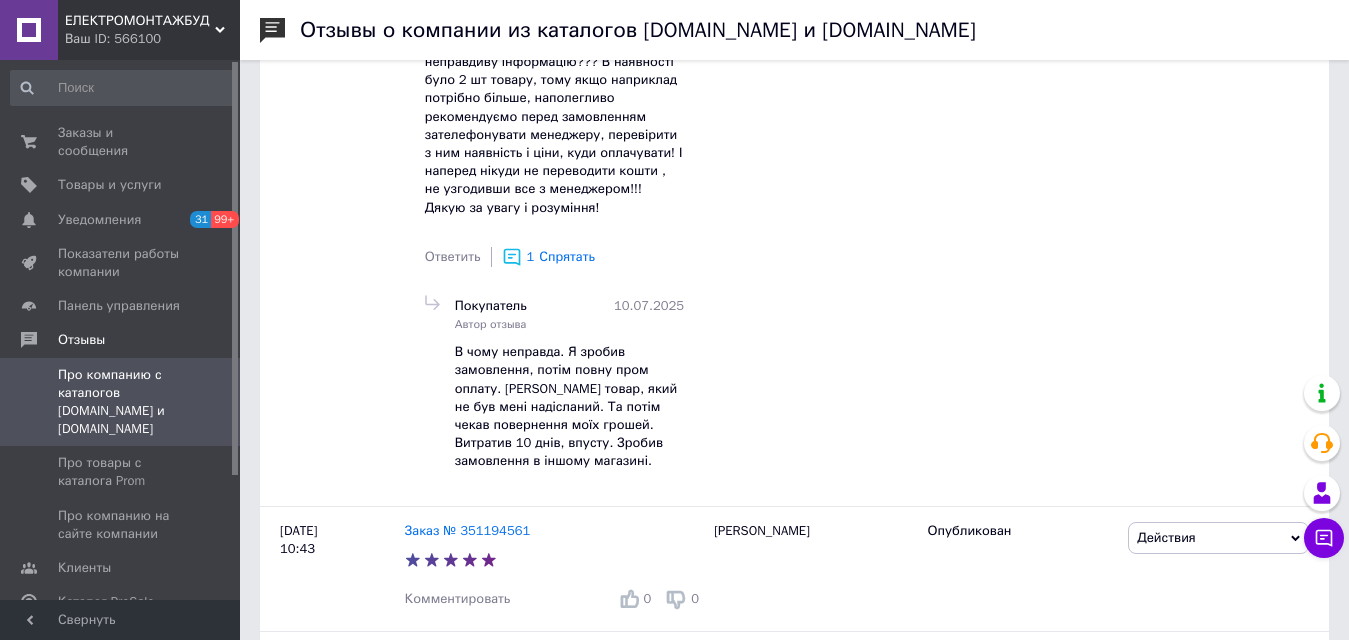 scroll, scrollTop: 1544, scrollLeft: 0, axis: vertical 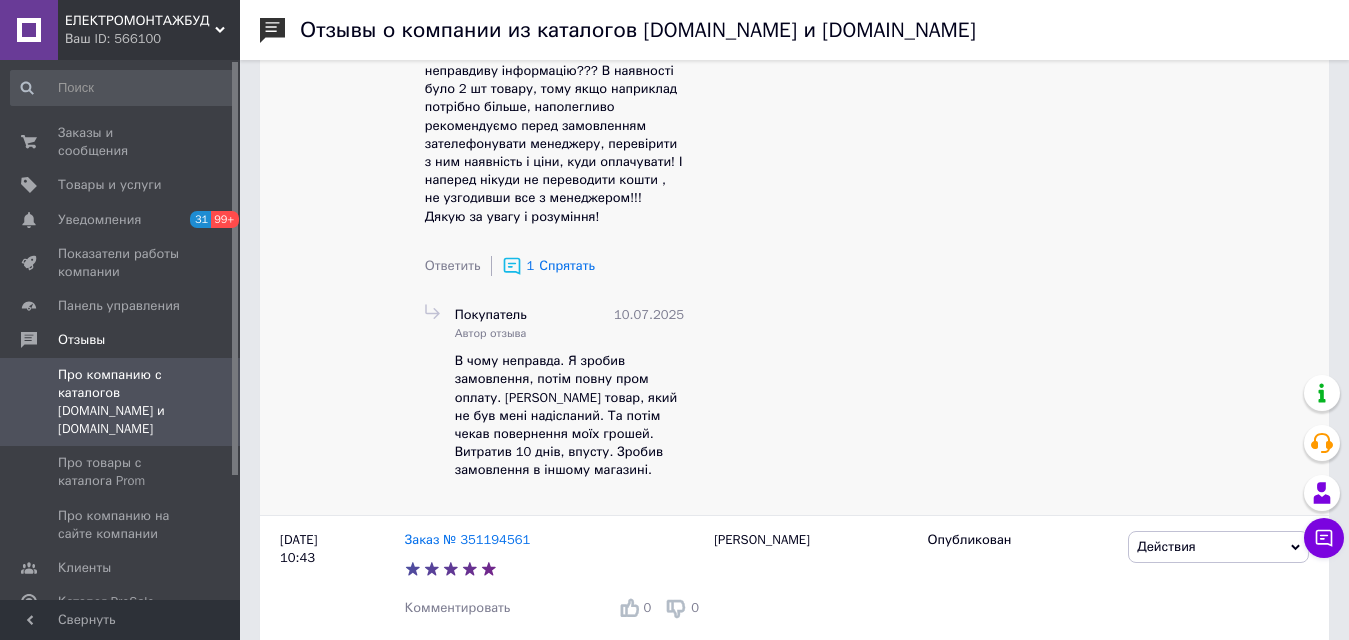 click on "Ответить" at bounding box center (453, 265) 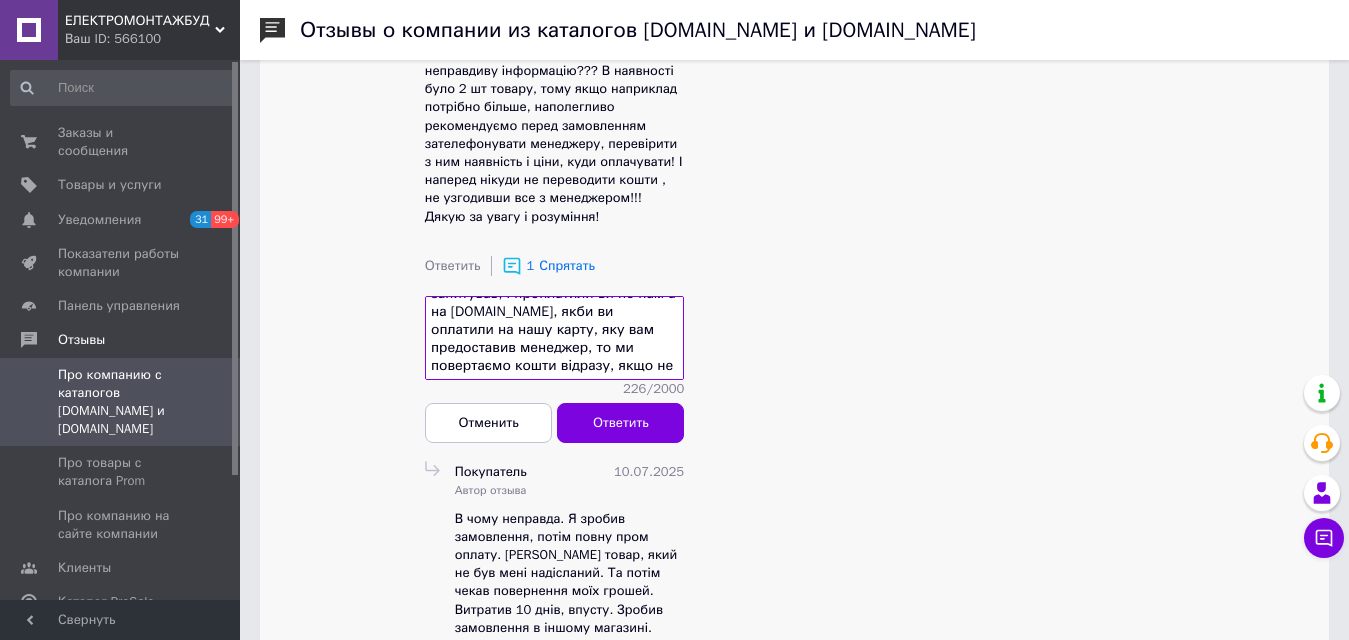 scroll, scrollTop: 72, scrollLeft: 0, axis: vertical 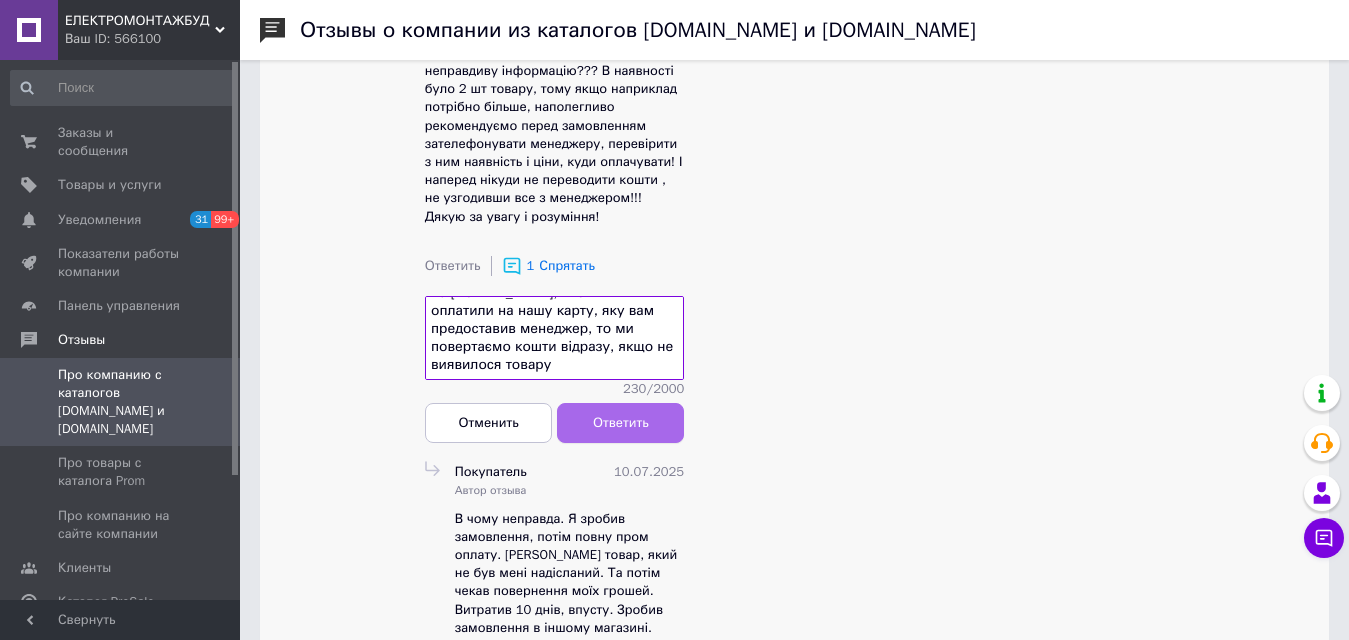 click on "Ответить" at bounding box center [621, 423] 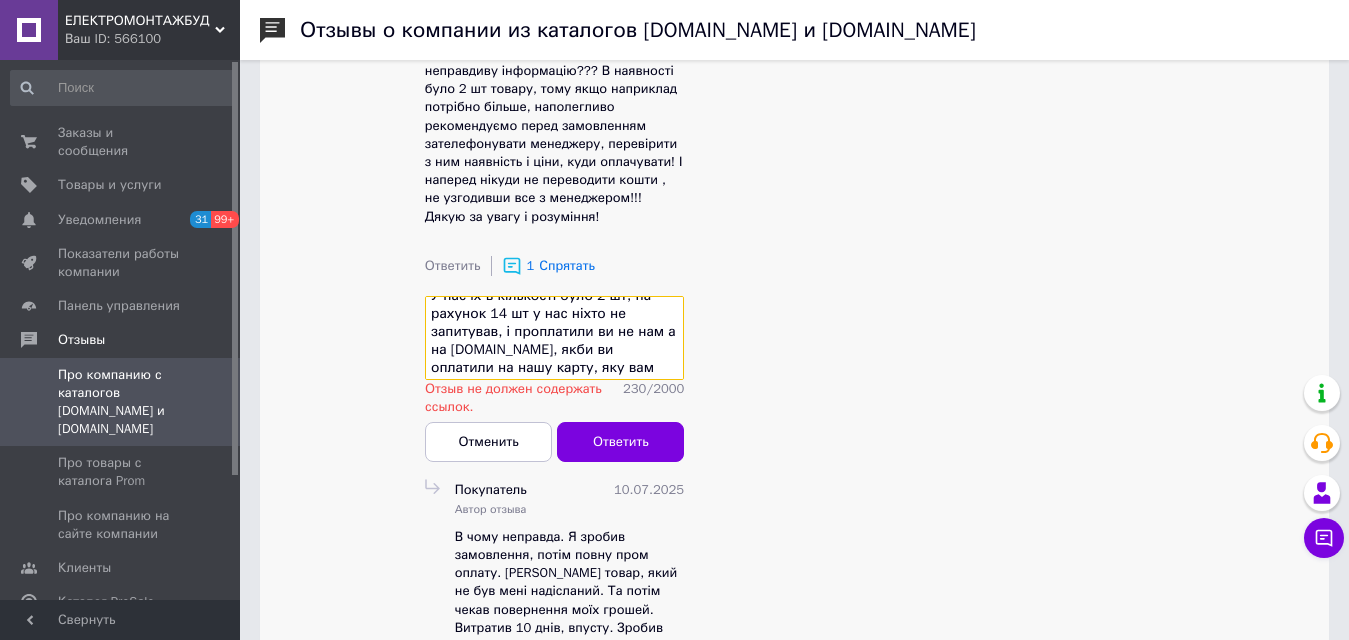 scroll, scrollTop: 0, scrollLeft: 0, axis: both 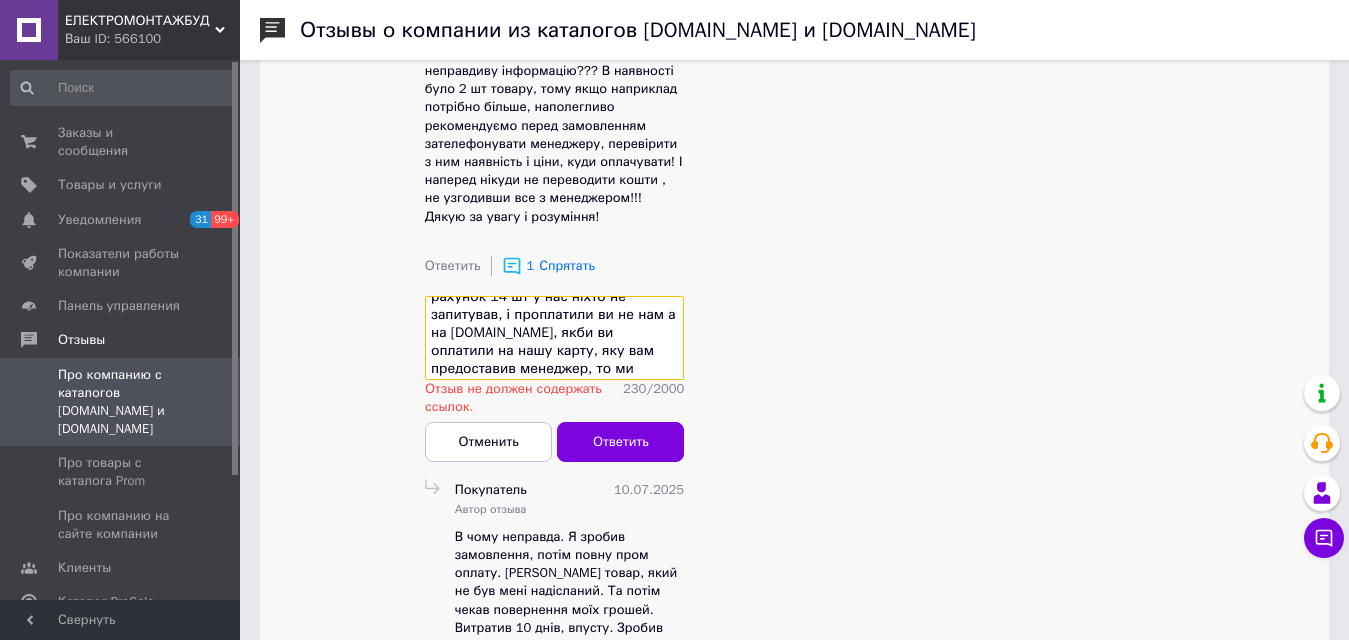 click on "У нас їх в кількості було 2 шт, на рахунок 14 шт у нас ніхто не запитував, і проплатили ви не нам а на [DOMAIN_NAME], якби ви оплатили на нашу карту, яку вам предоставив менеджер, то ми повертаємо кошти відразу, якщо не виявилося товару" at bounding box center [554, 338] 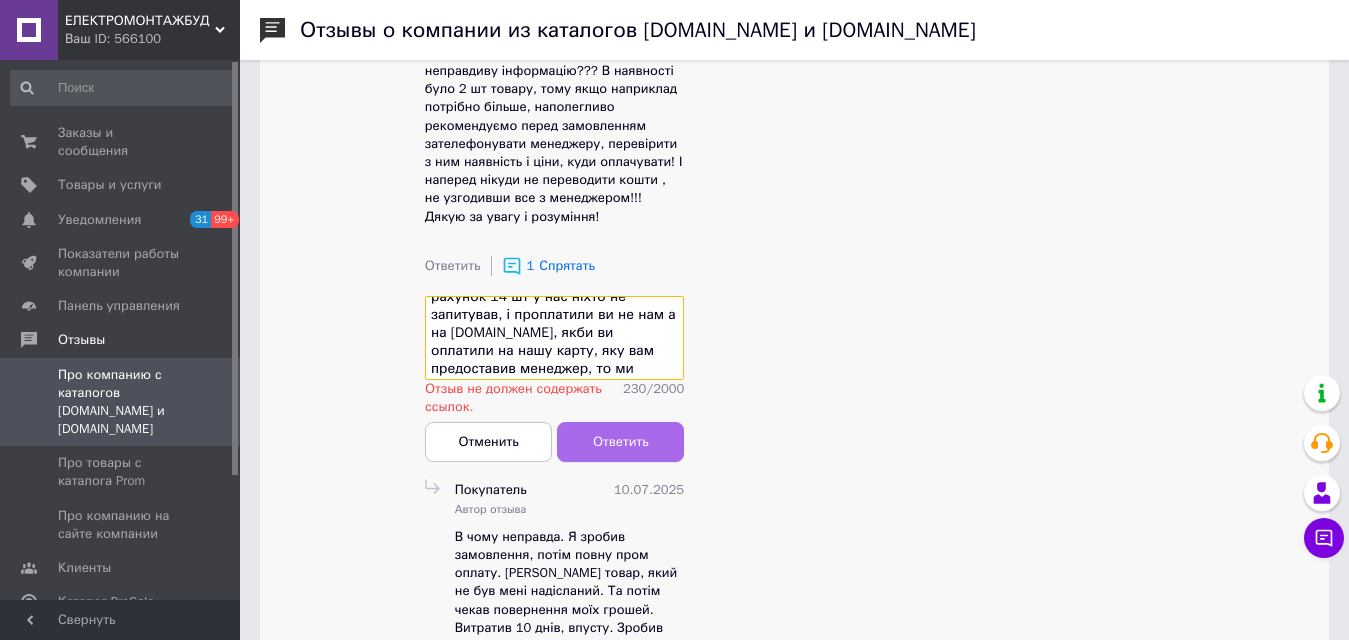 type on "У нас їх в кількості було 2 шт, на рахунок 14 шт у нас ніхто не запитував, і проплатили ви не нам а на [DOMAIN_NAME], якби ви оплатили на нашу карту, яку вам предоставив менеджер, то ми повертаємо кошти відразу, якщо не виявилося товару" 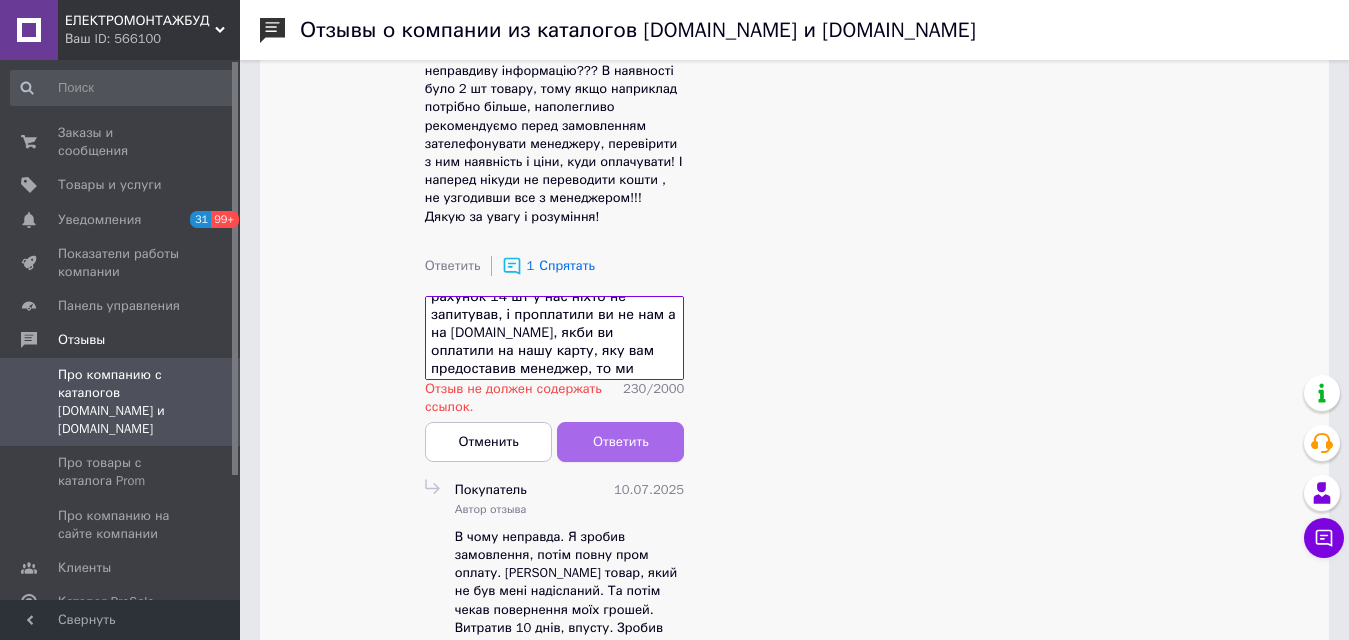 click on "Ответить" at bounding box center [621, 441] 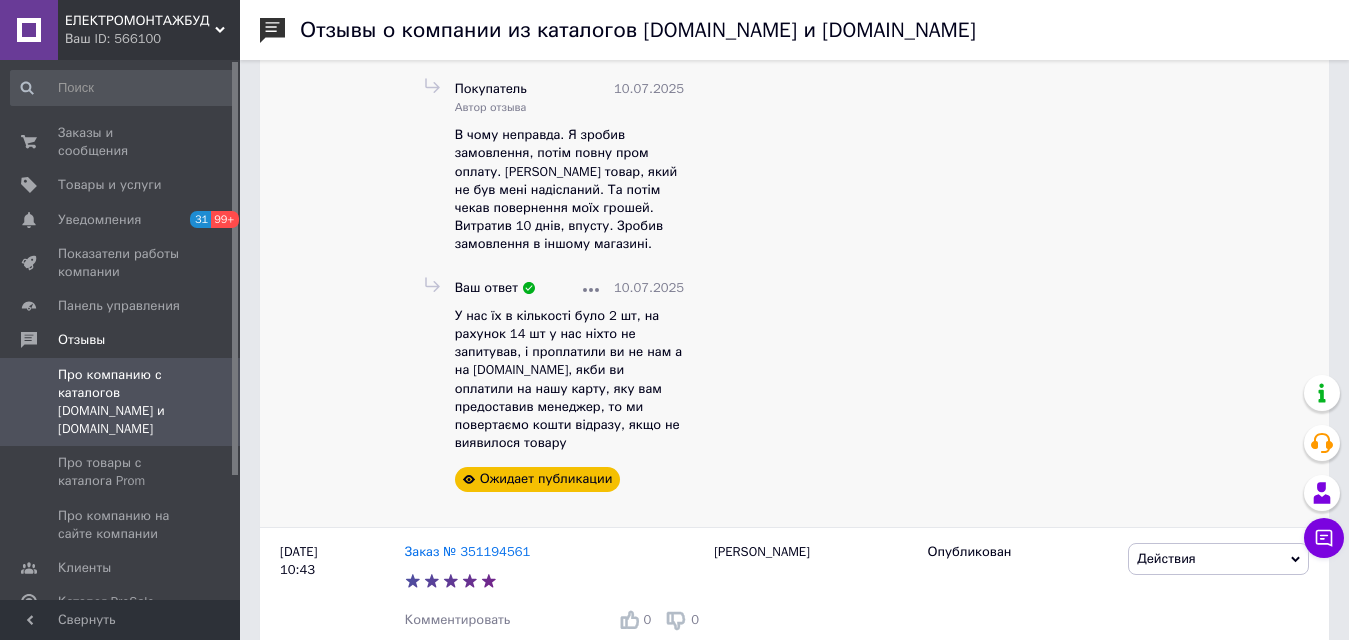 scroll, scrollTop: 1789, scrollLeft: 0, axis: vertical 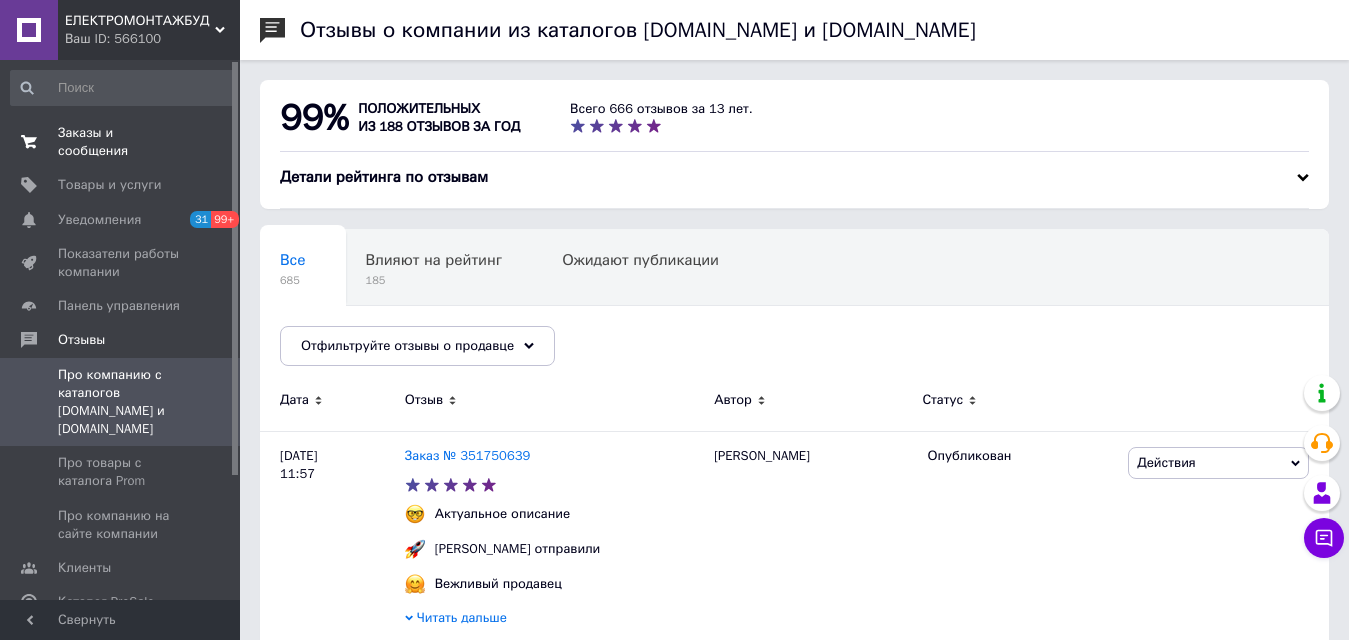click on "Заказы и сообщения 0 0" at bounding box center [123, 142] 